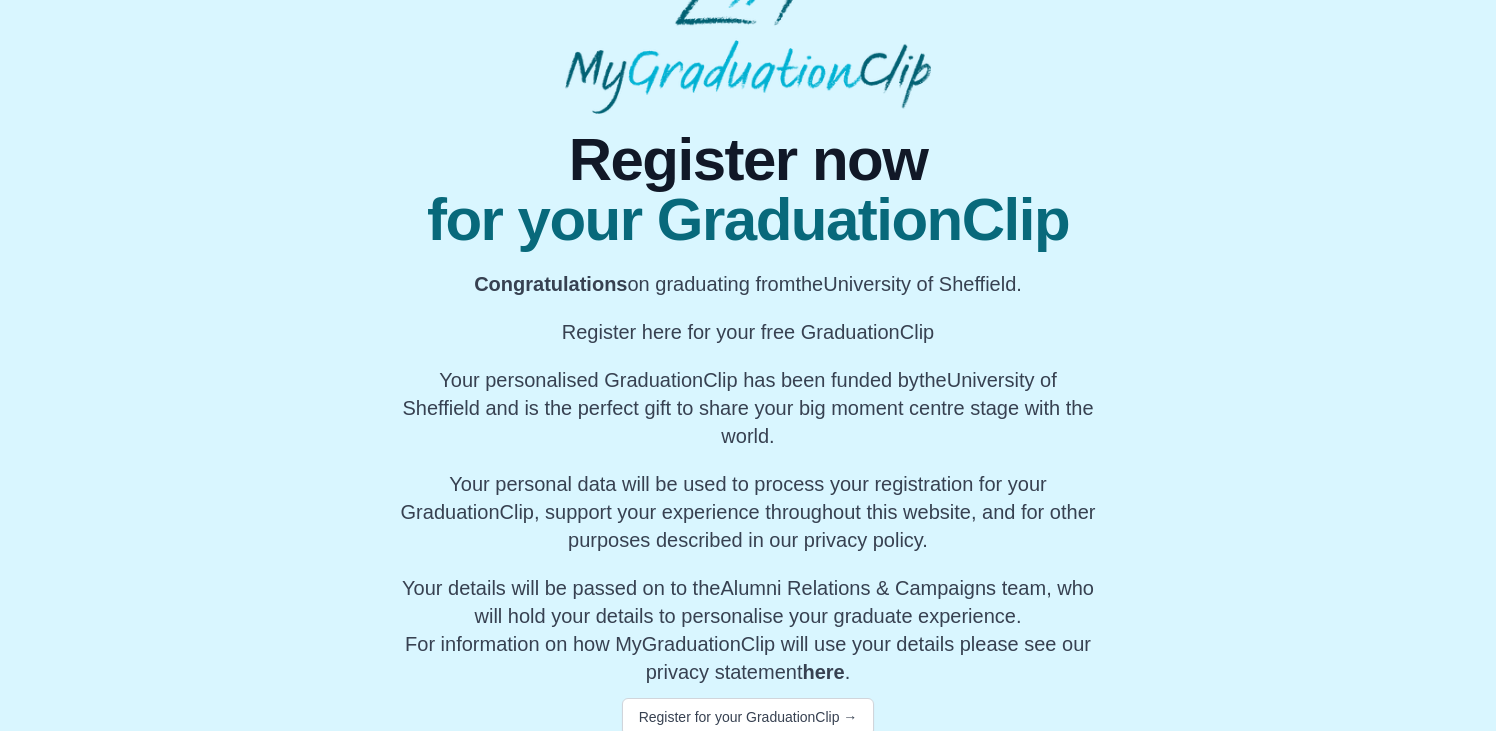 scroll, scrollTop: 82, scrollLeft: 0, axis: vertical 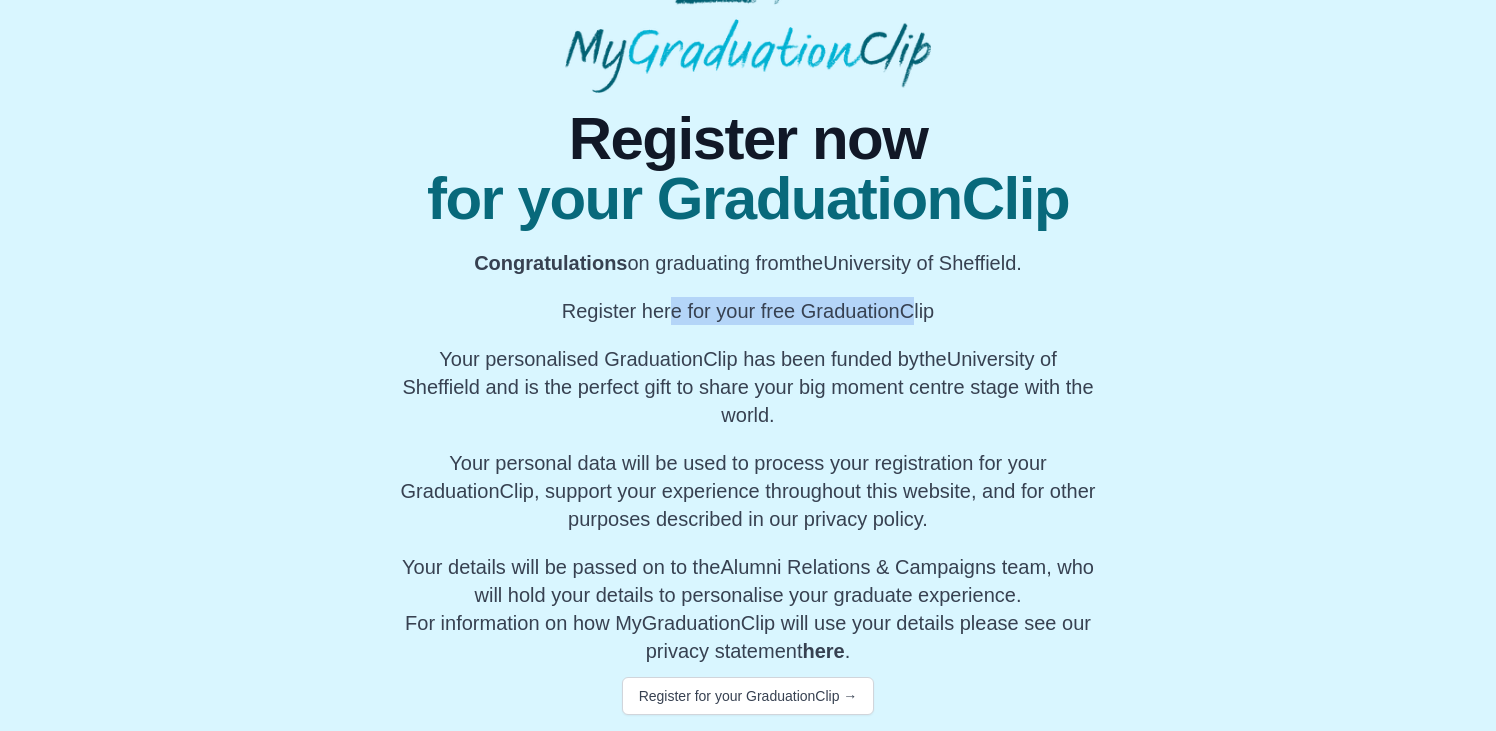 drag, startPoint x: 662, startPoint y: 312, endPoint x: 901, endPoint y: 306, distance: 239.0753 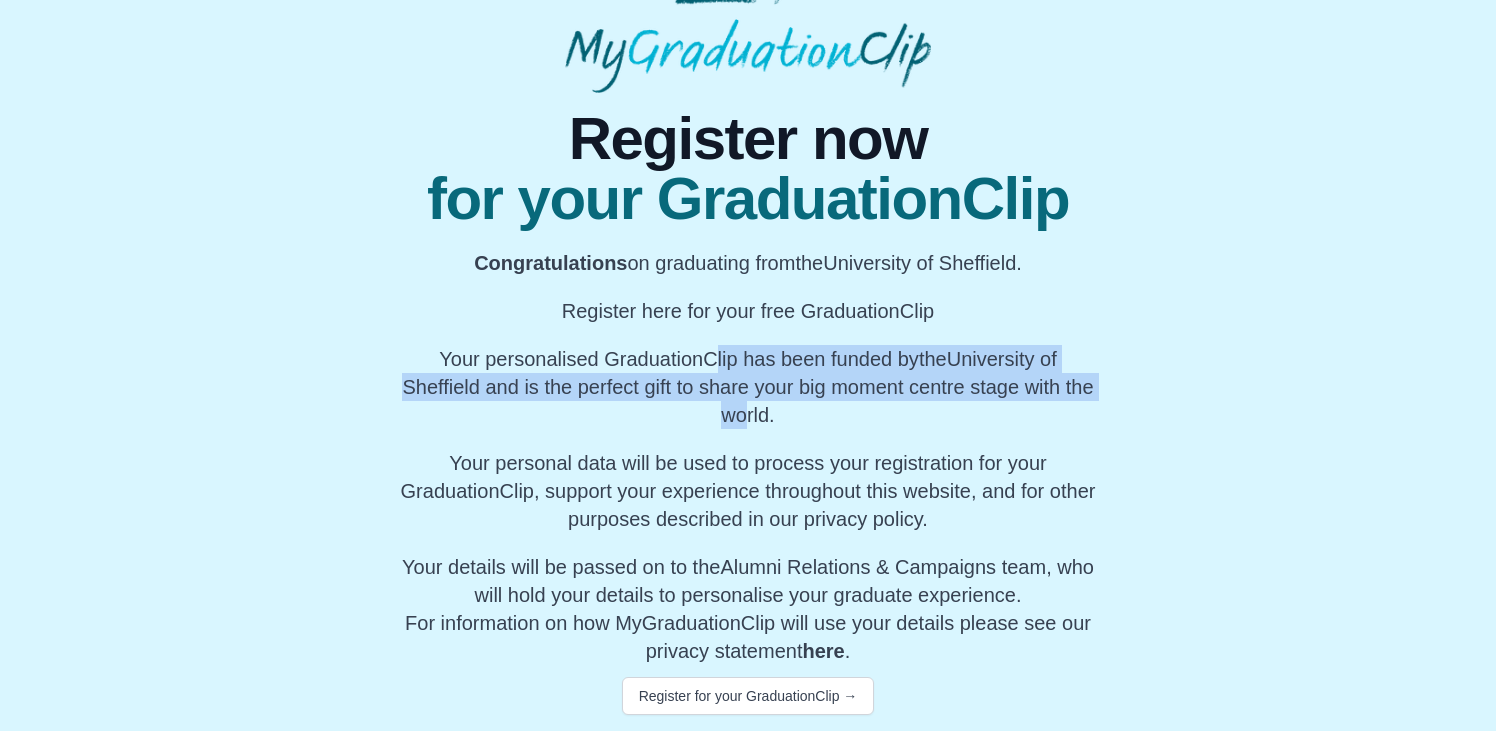 drag, startPoint x: 699, startPoint y: 371, endPoint x: 747, endPoint y: 411, distance: 62.482 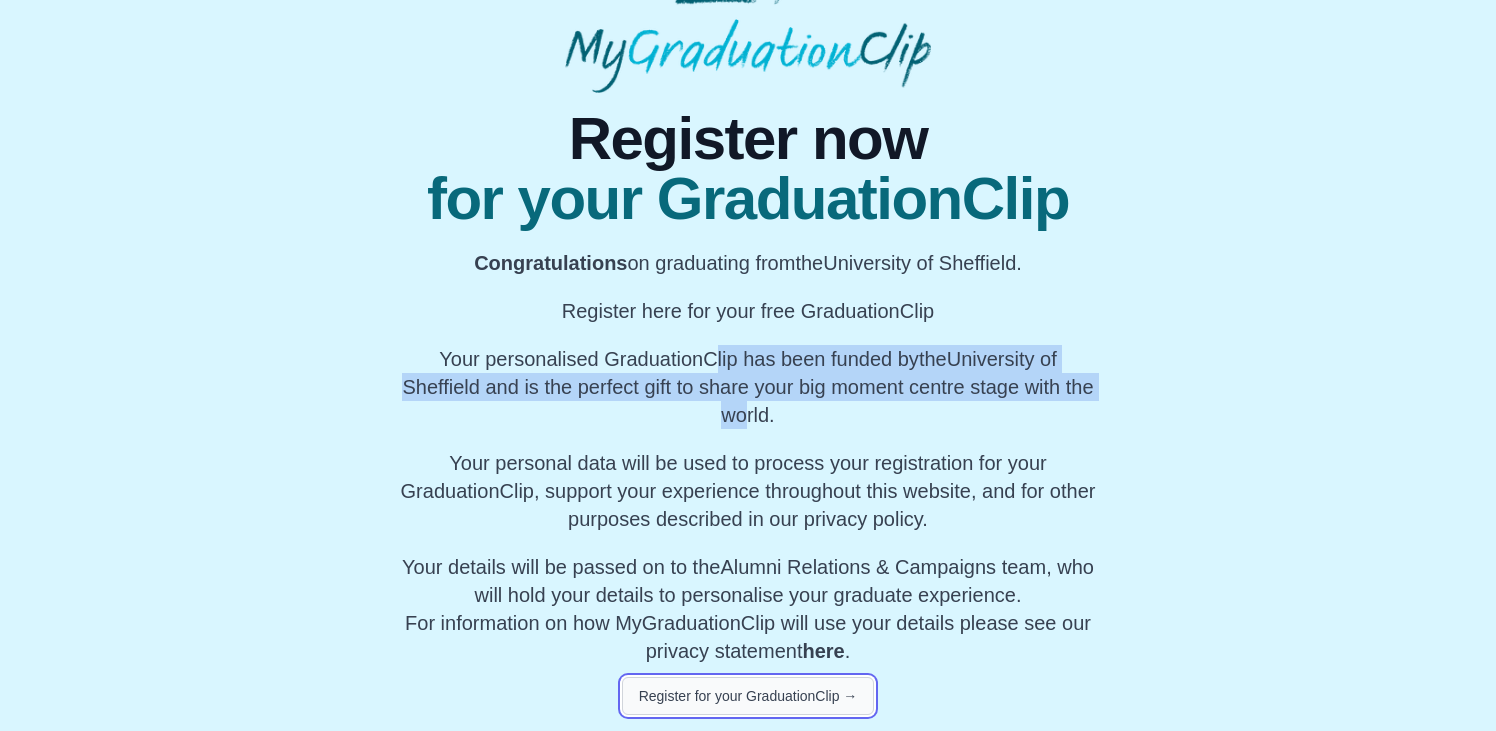 click on "Register for your GraduationClip →" at bounding box center [748, 696] 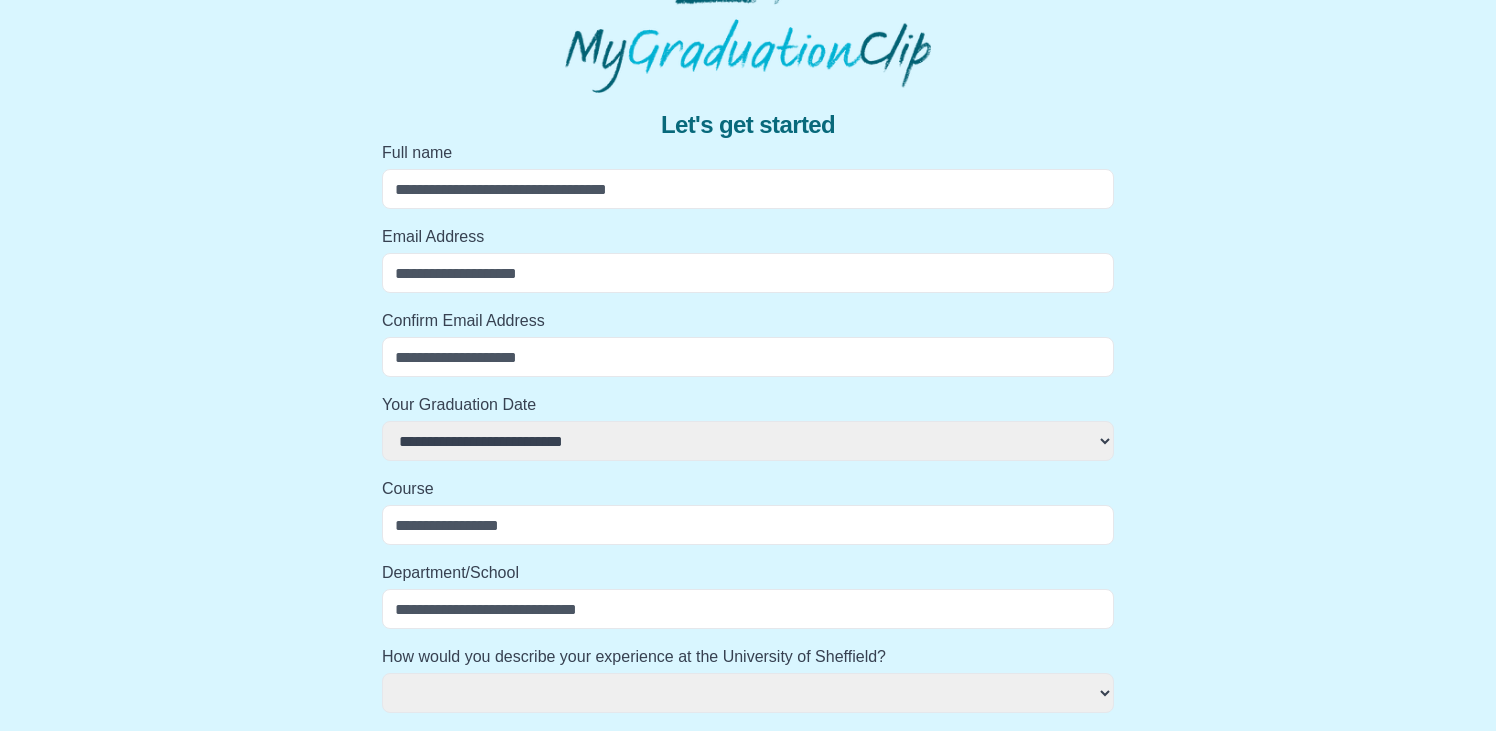 click on "Full name" at bounding box center (748, 189) 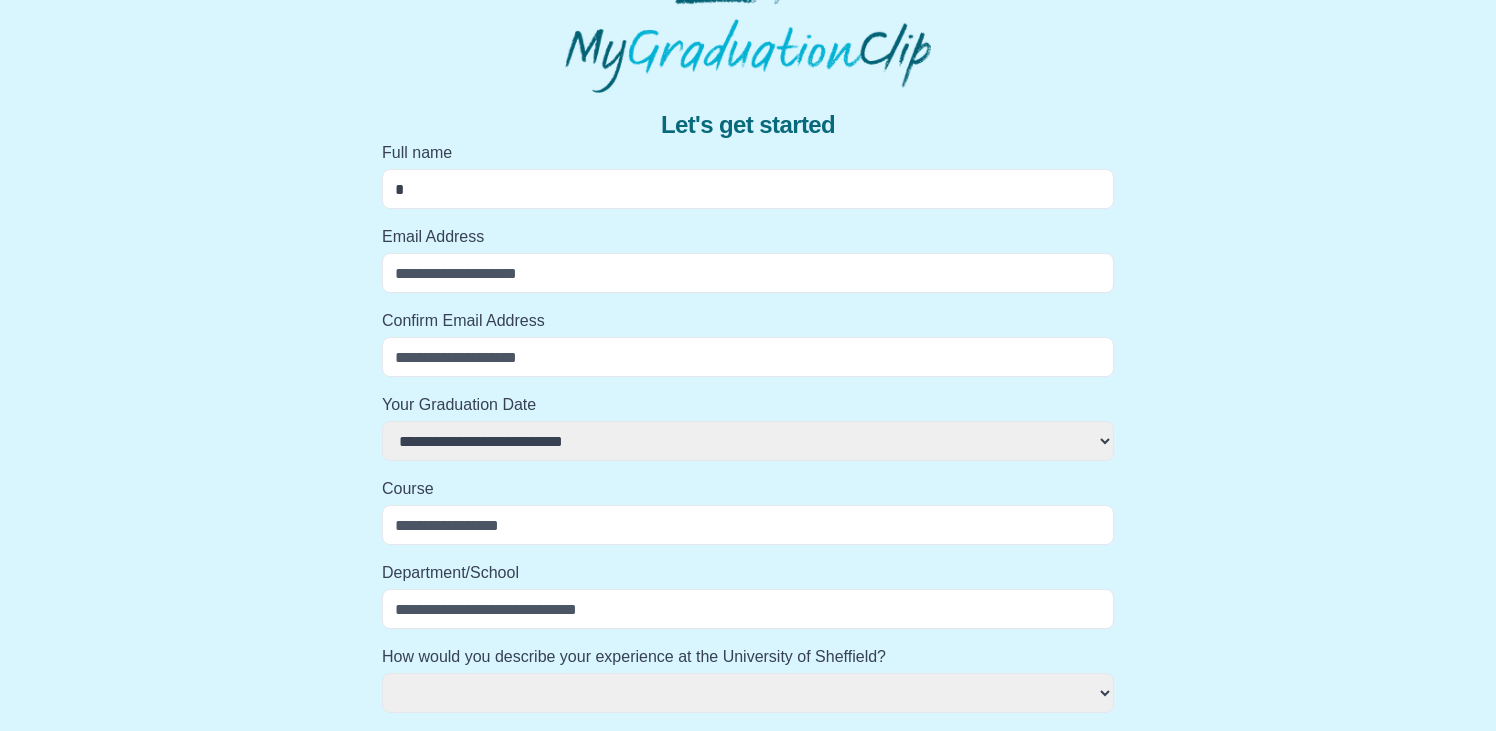 select 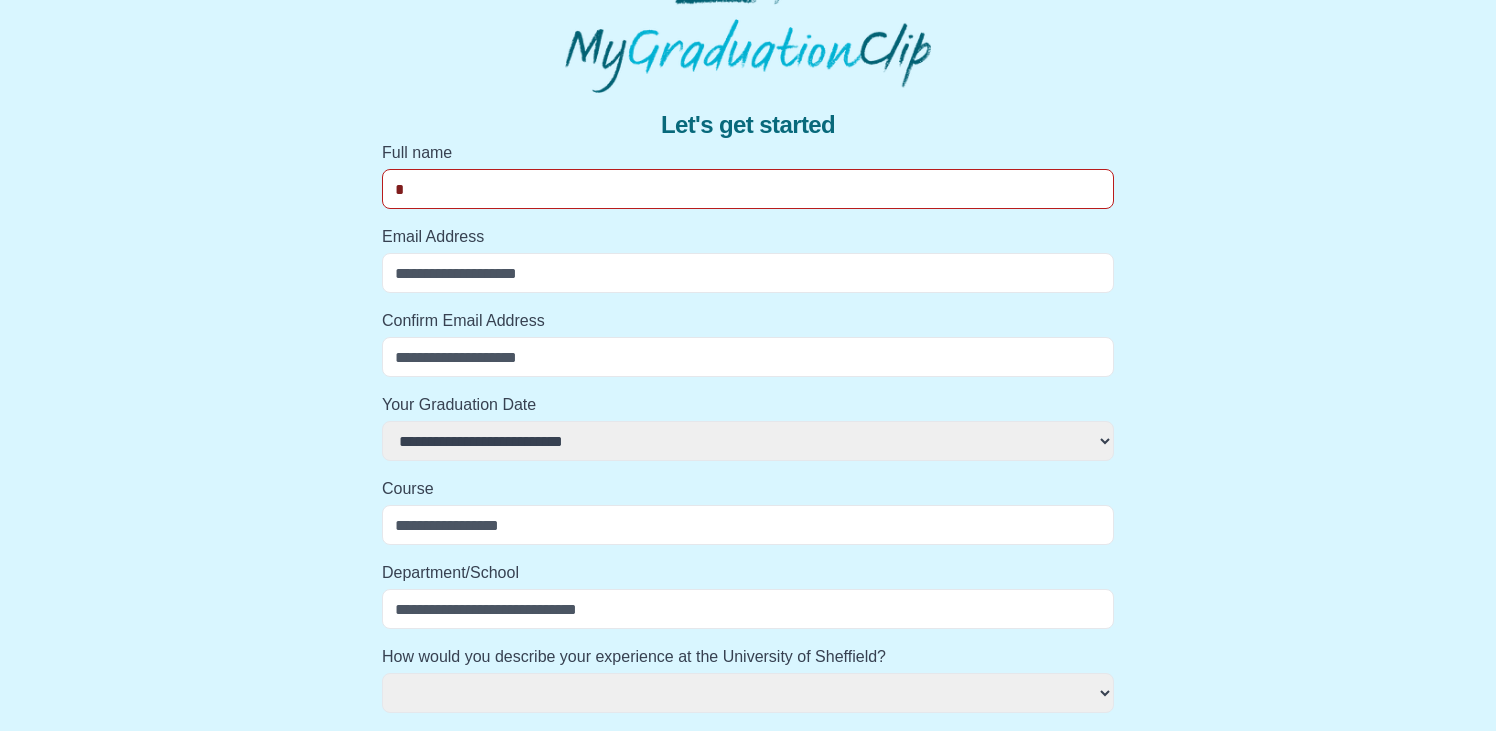 type on "**" 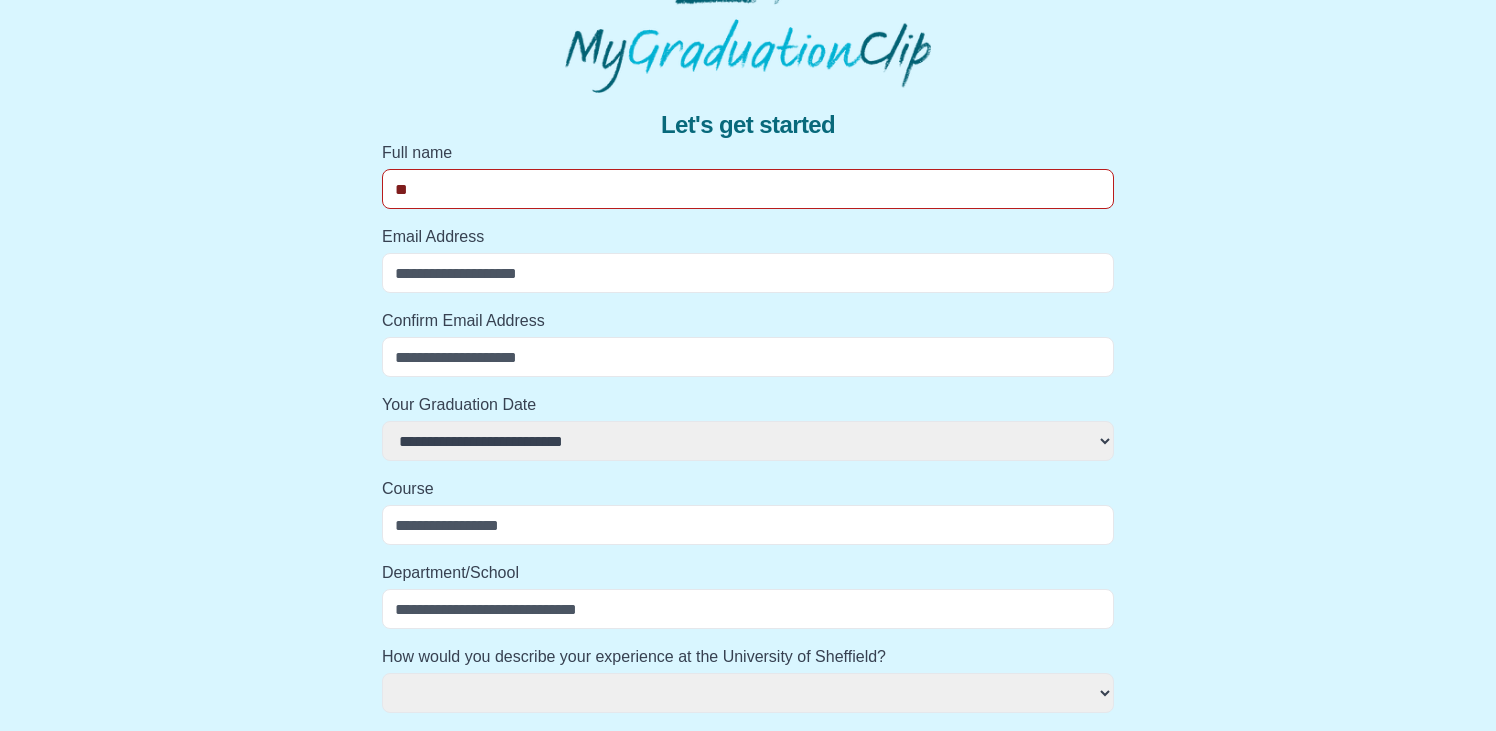 select 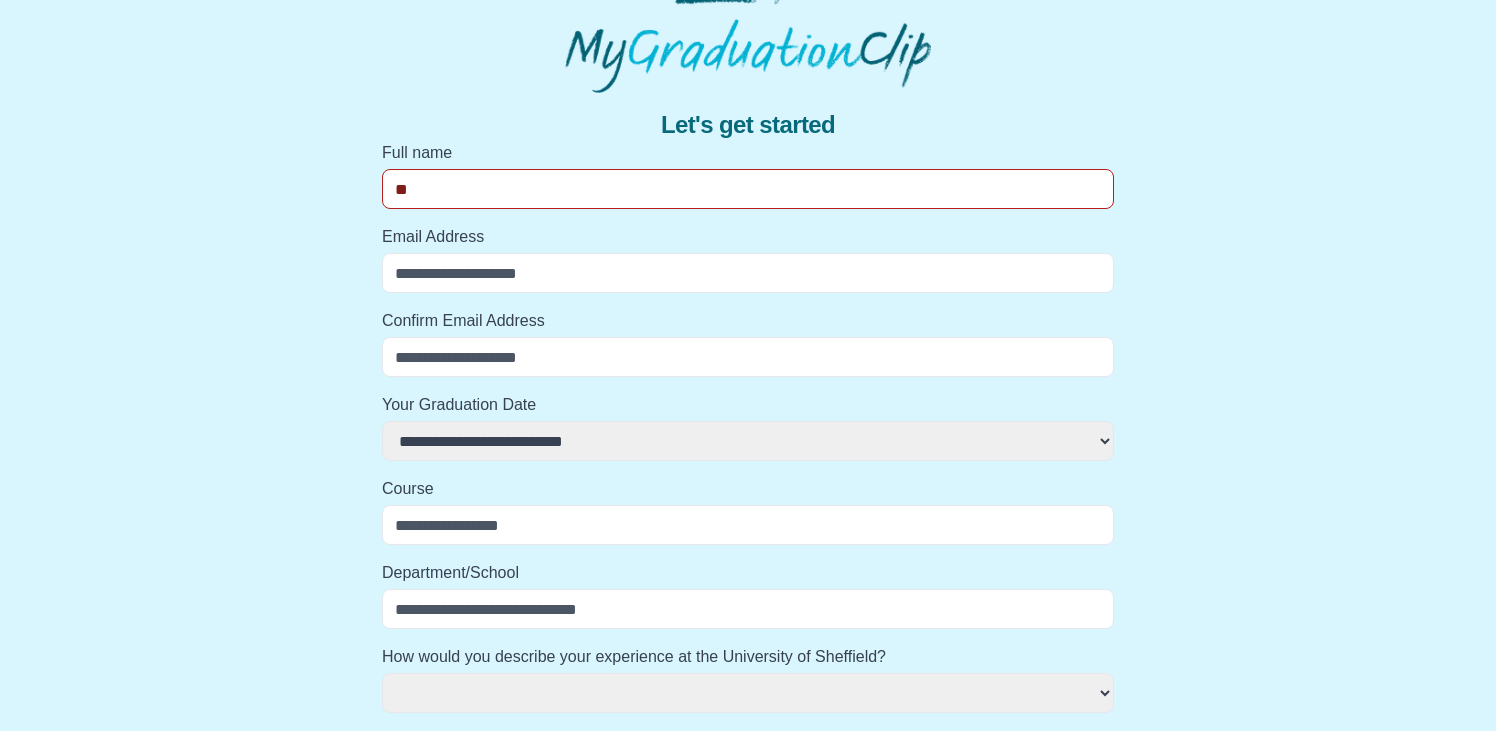 select 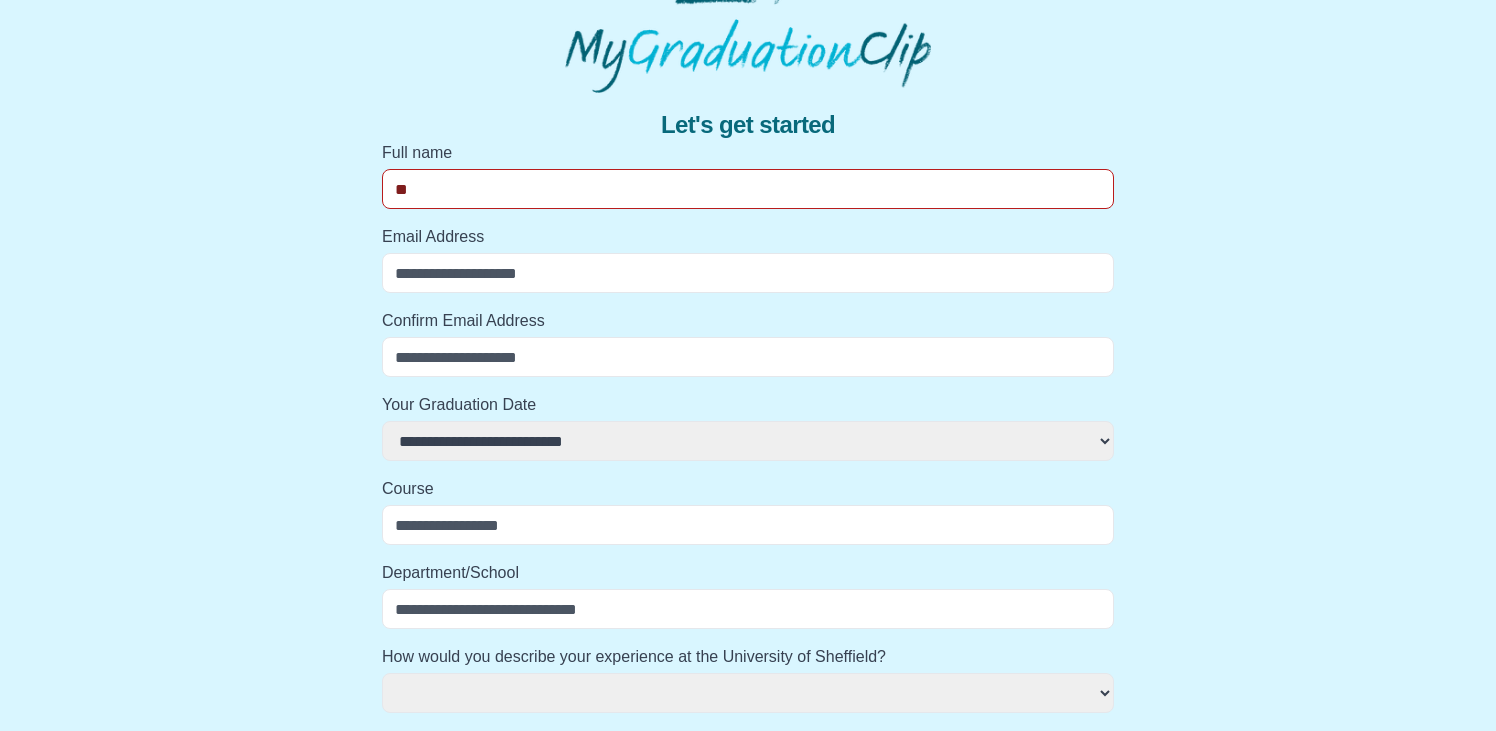 type on "***" 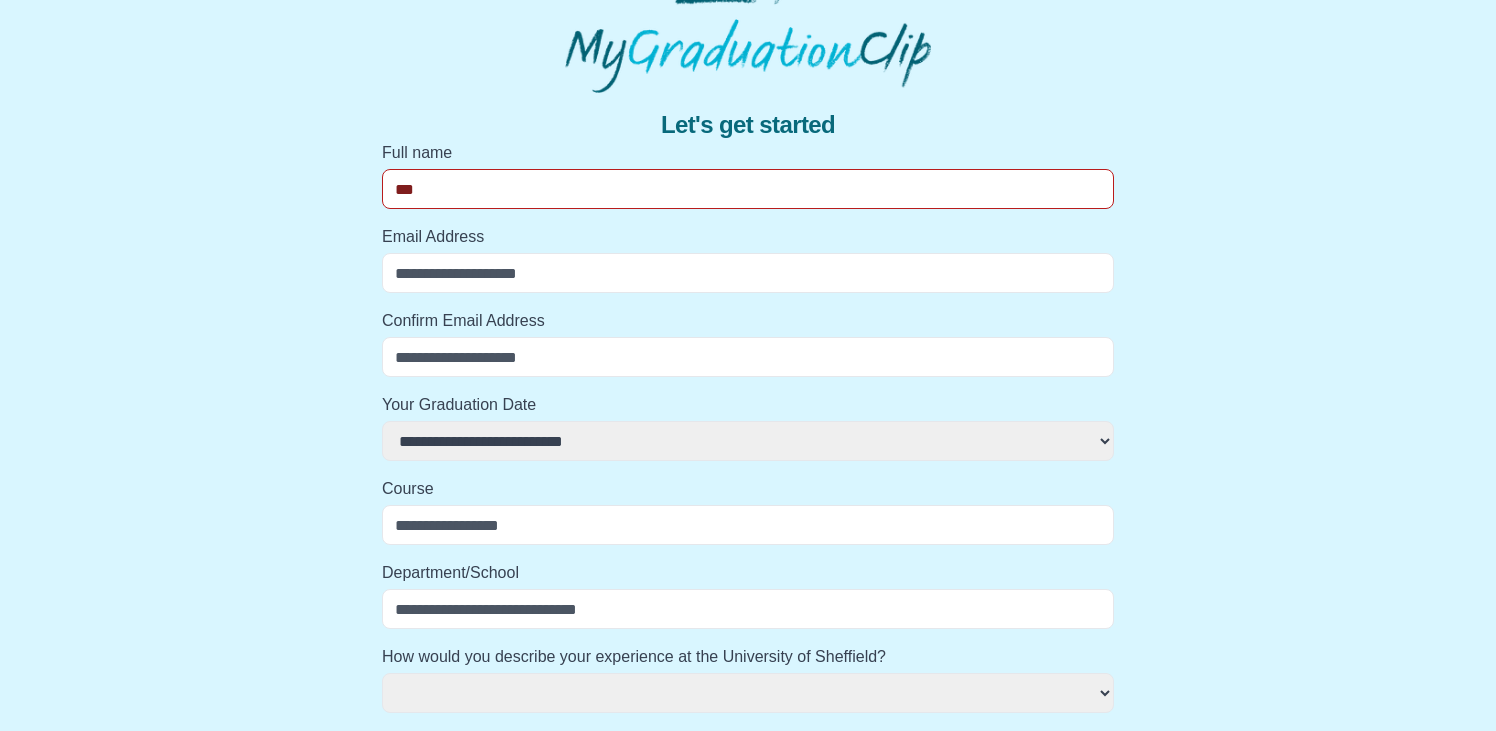 select 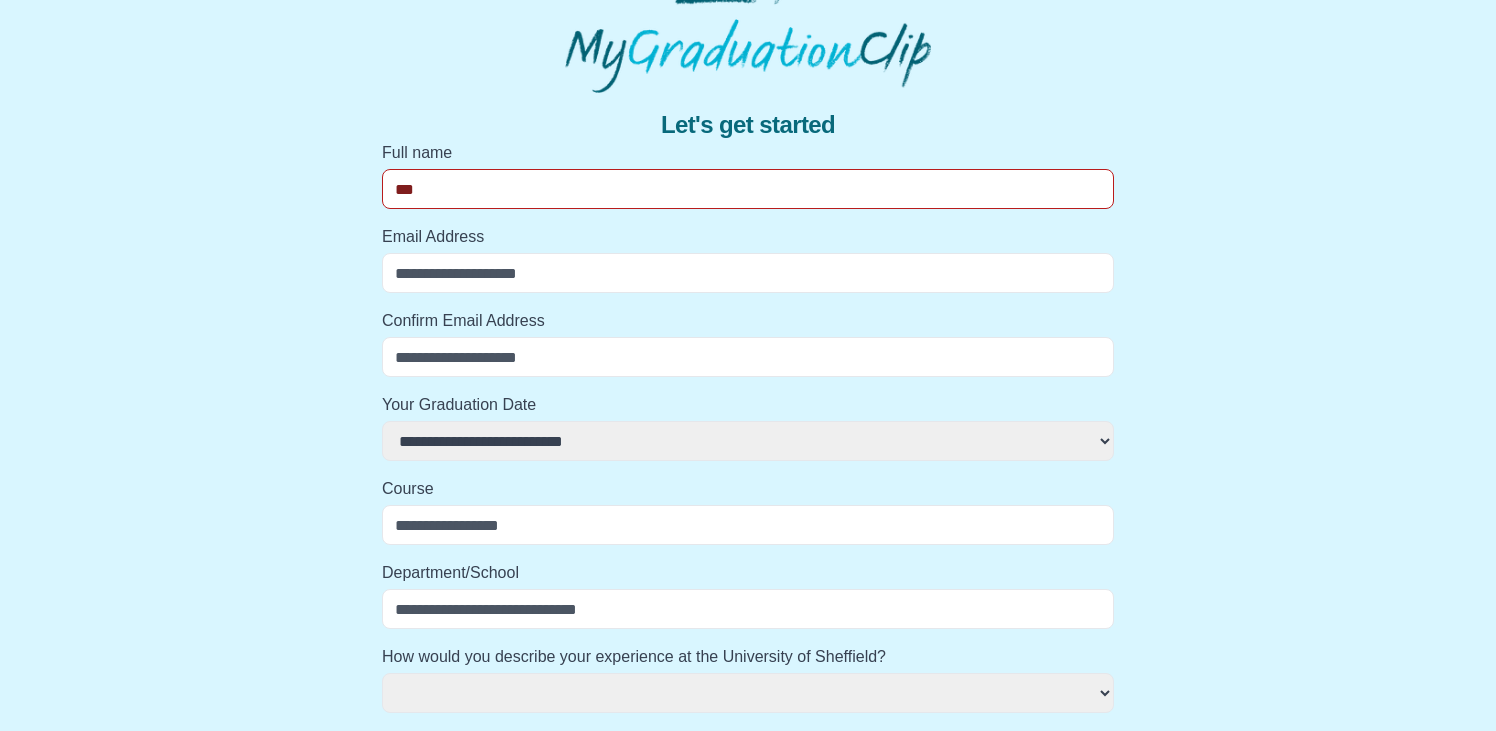 type on "****" 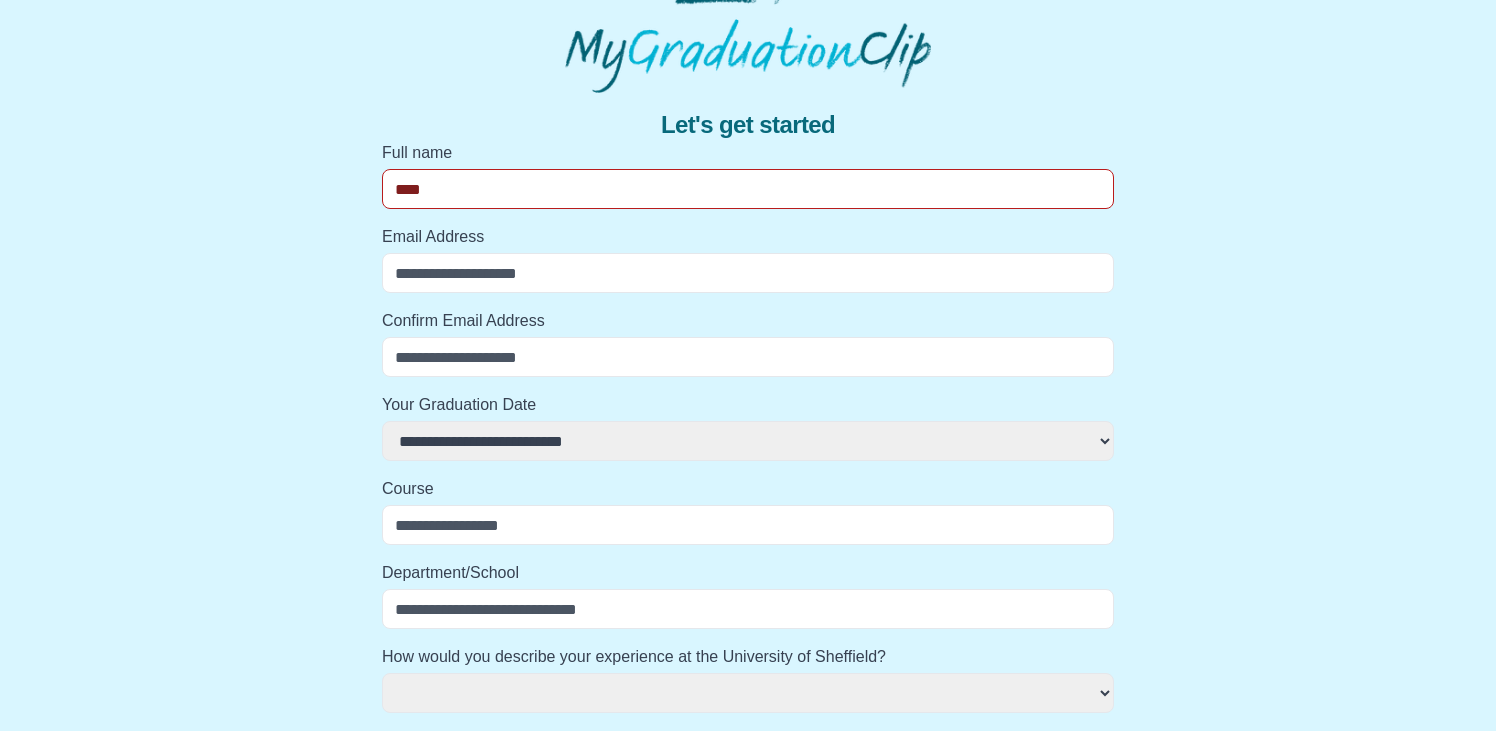 select 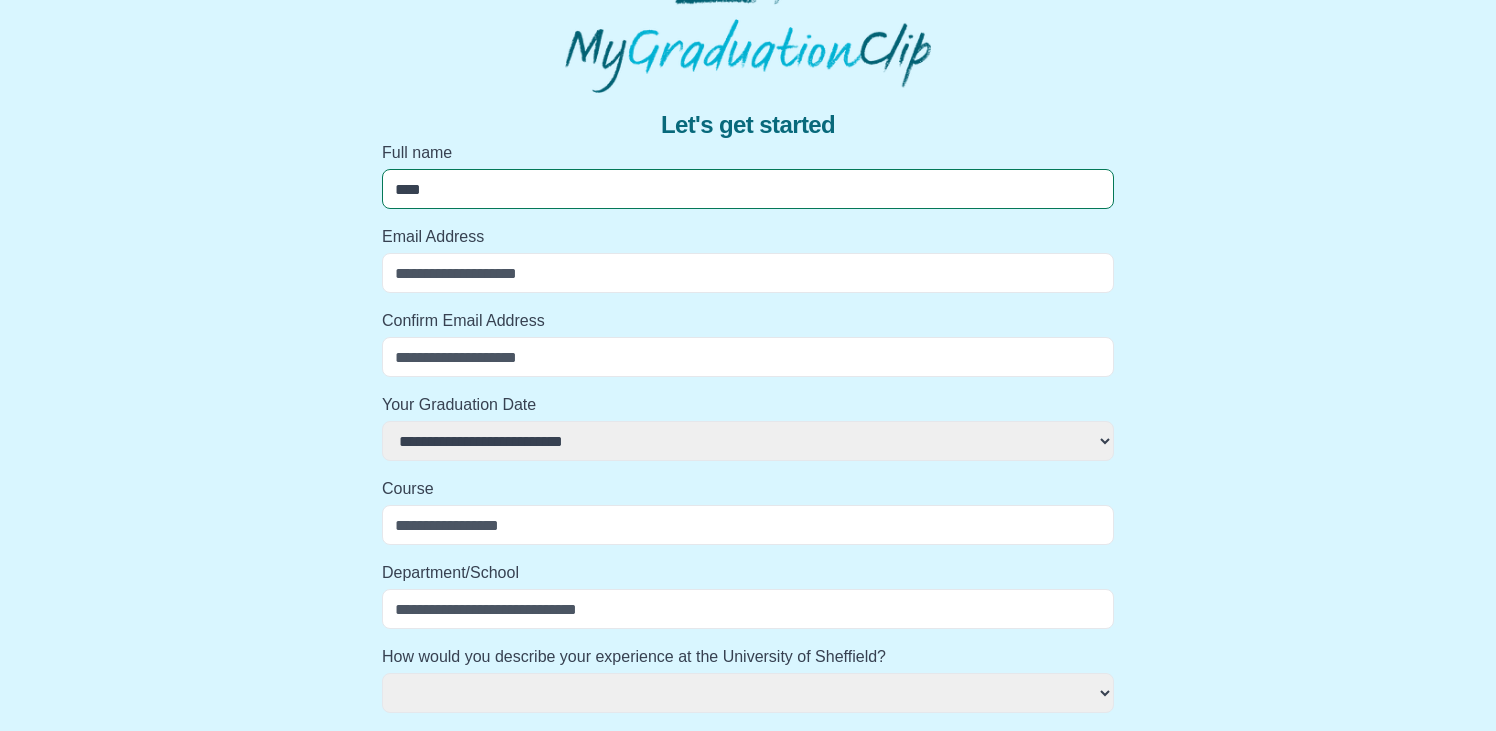 type on "*****" 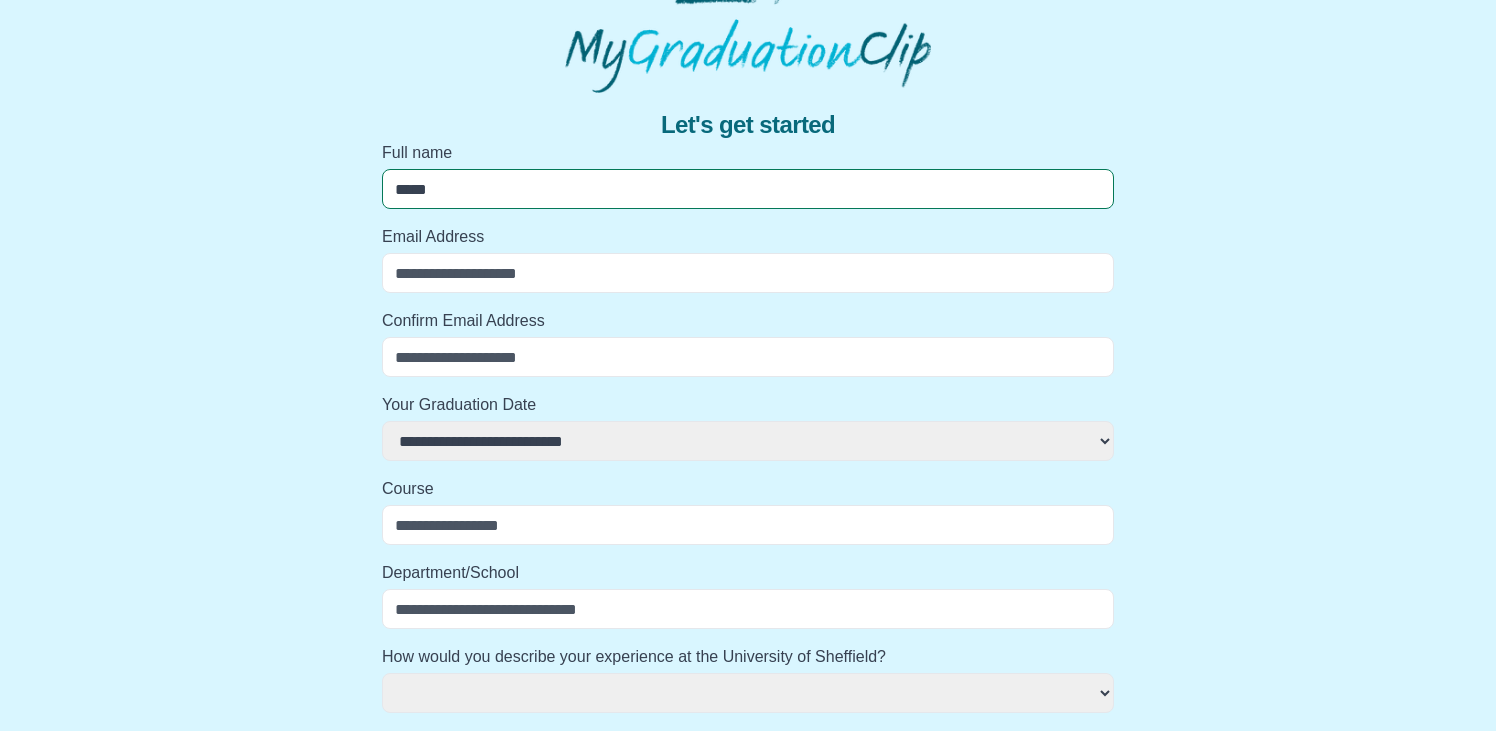 select 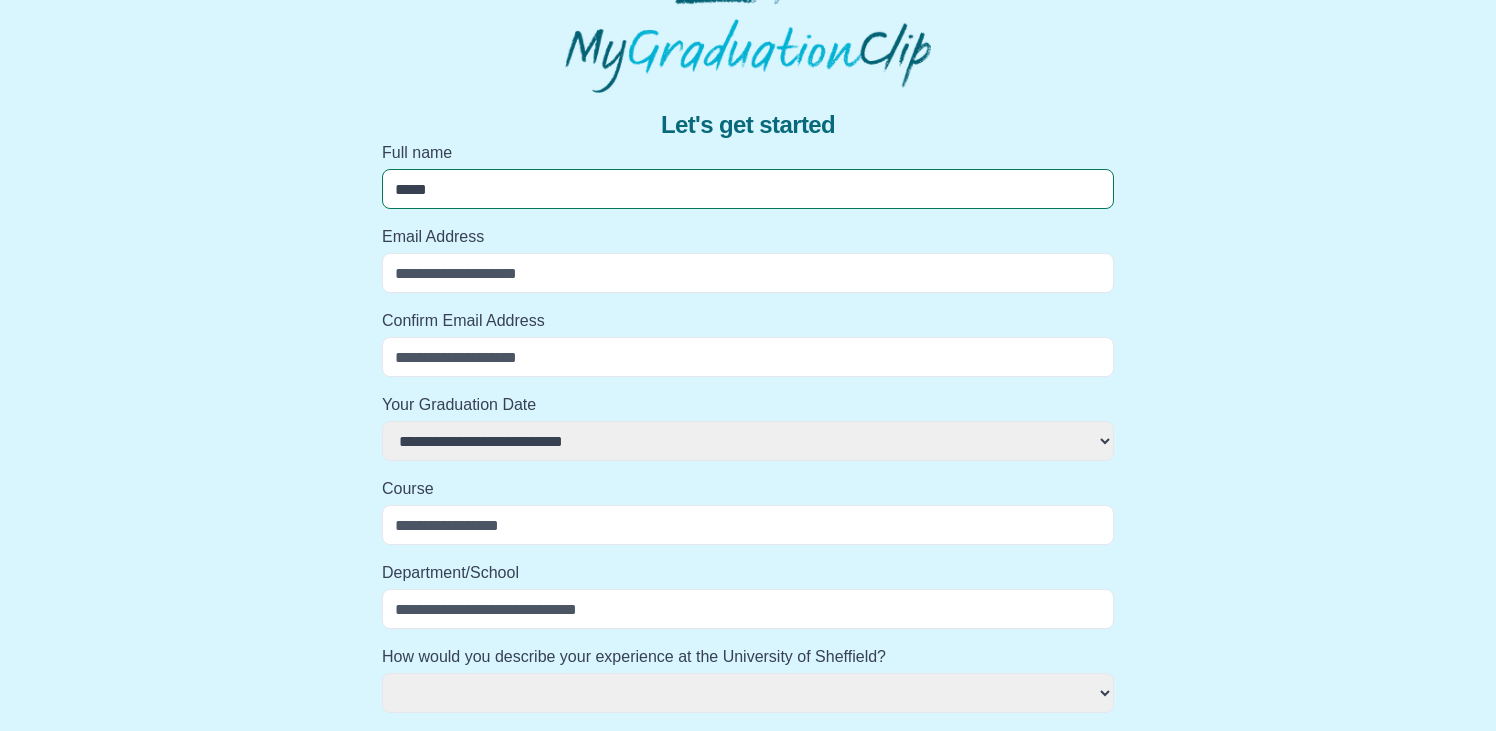 type on "*****" 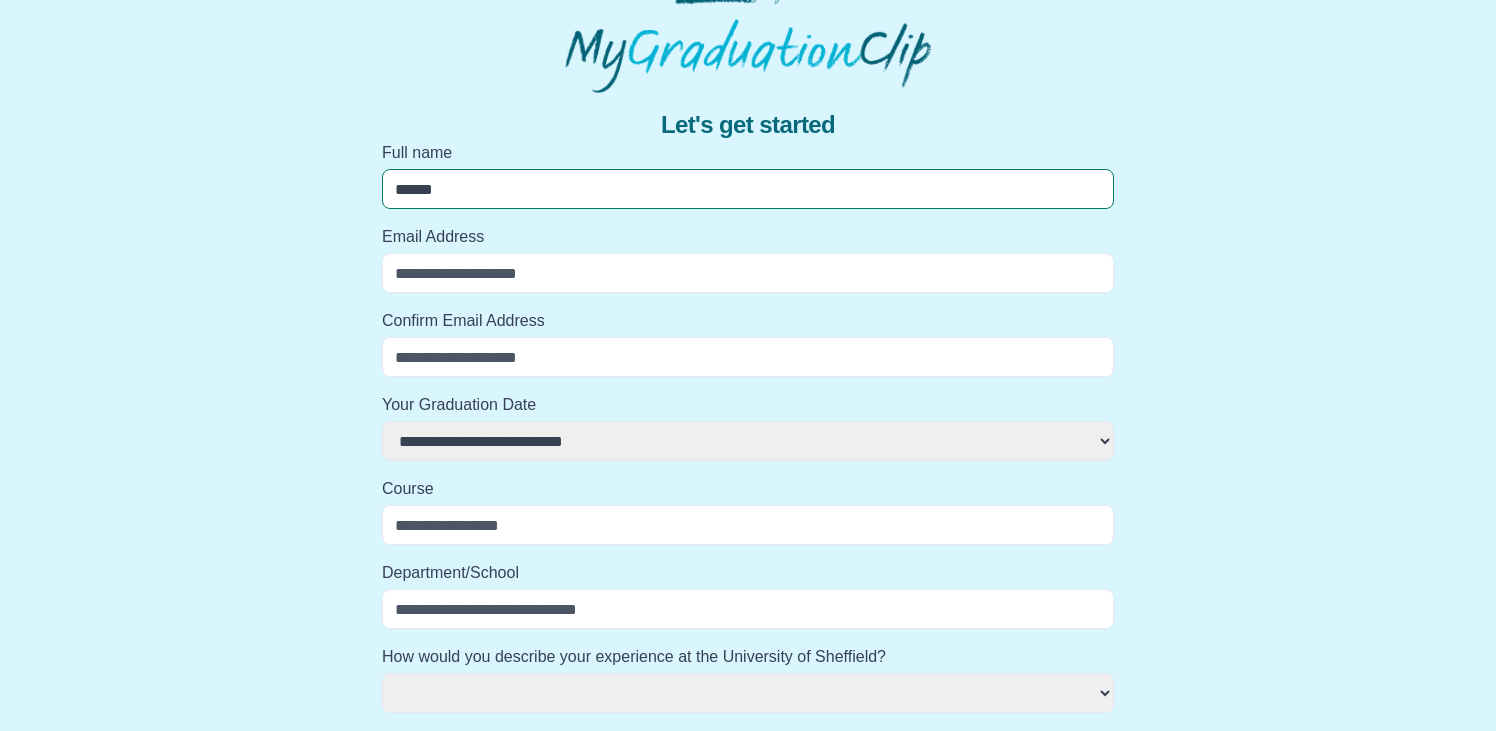 select 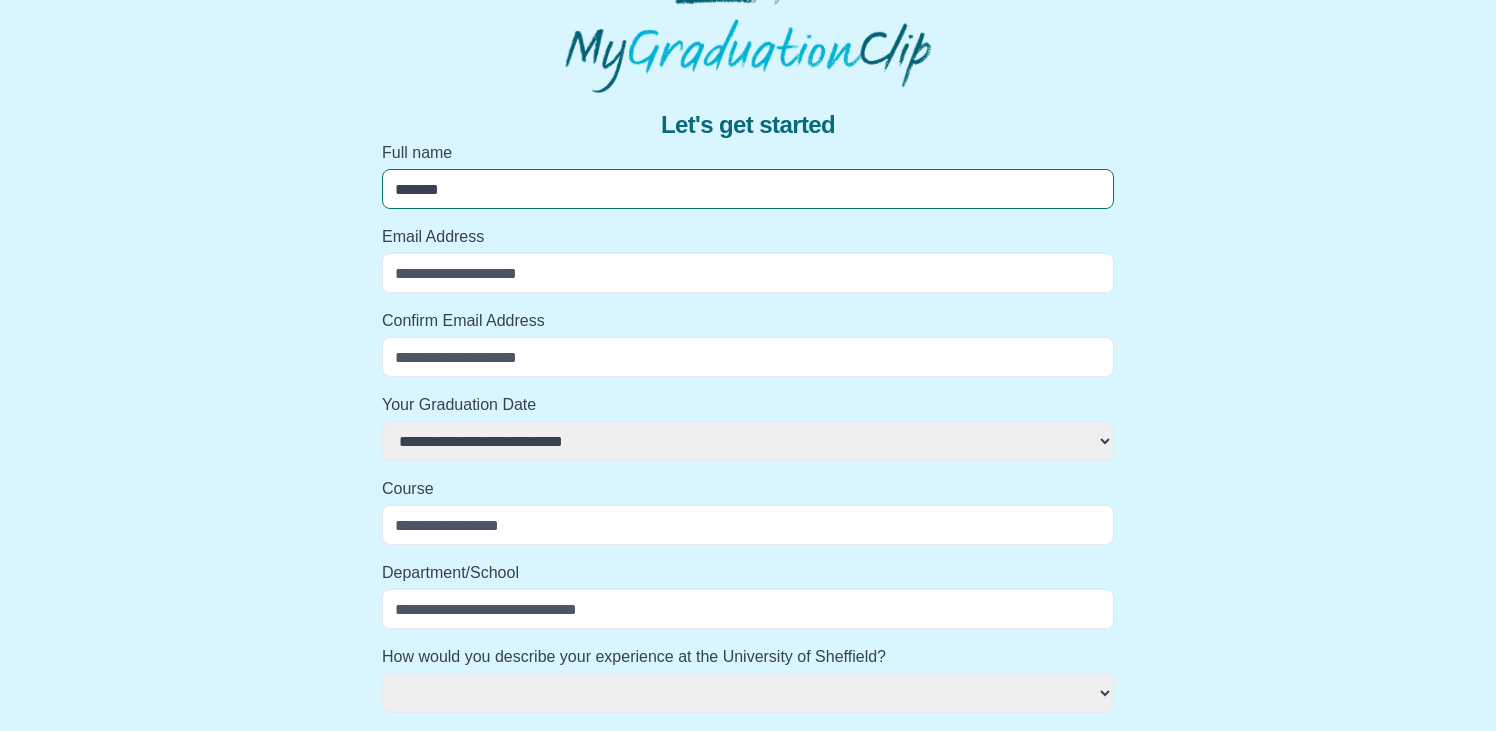 select 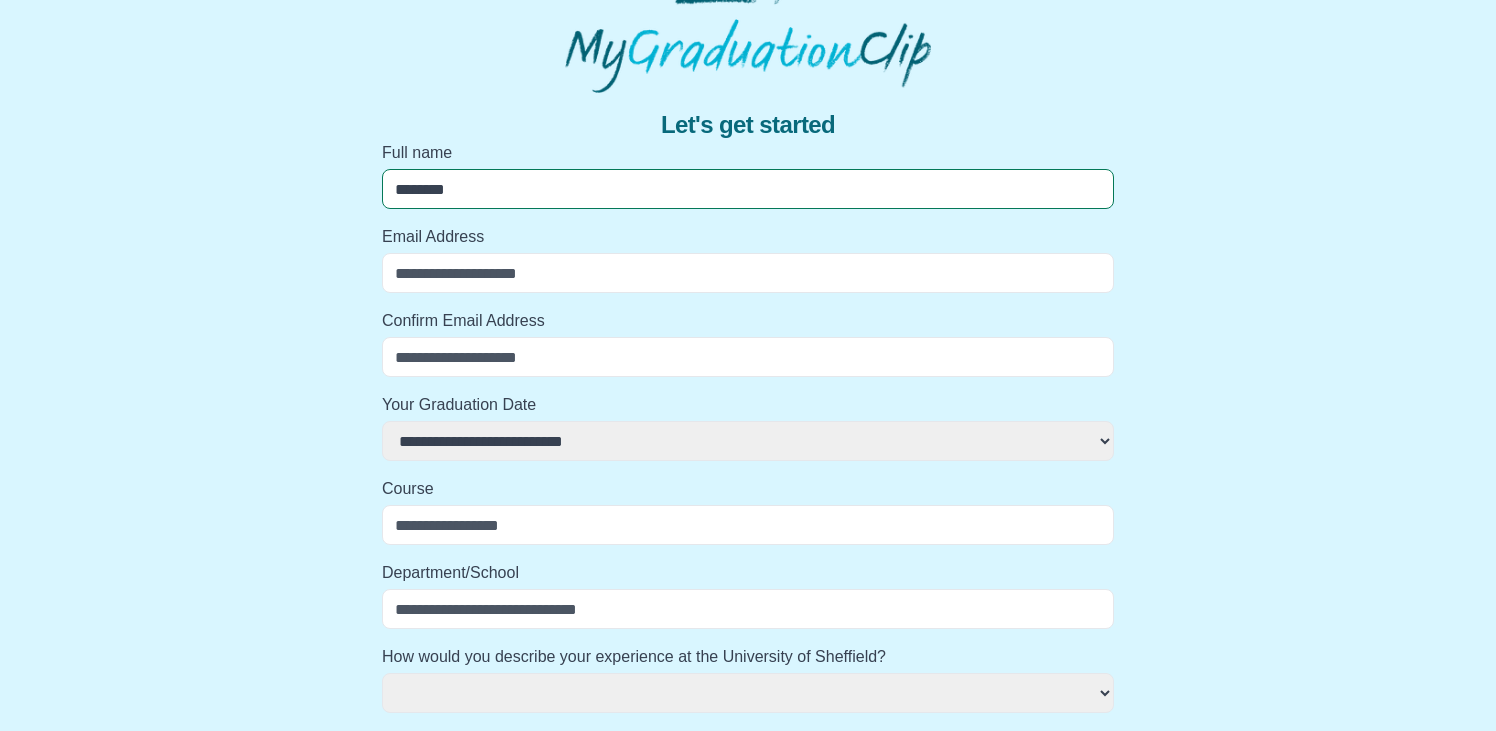 select 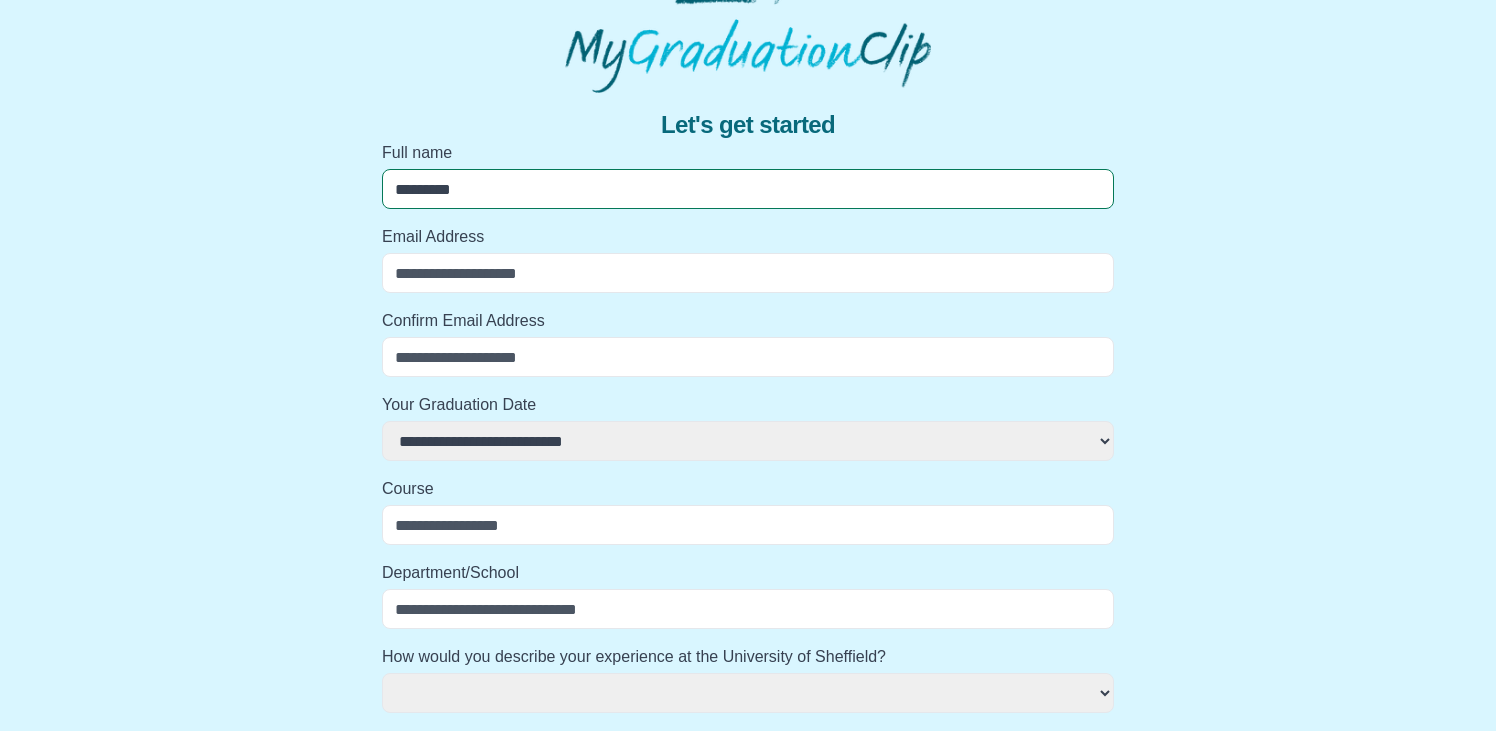 select 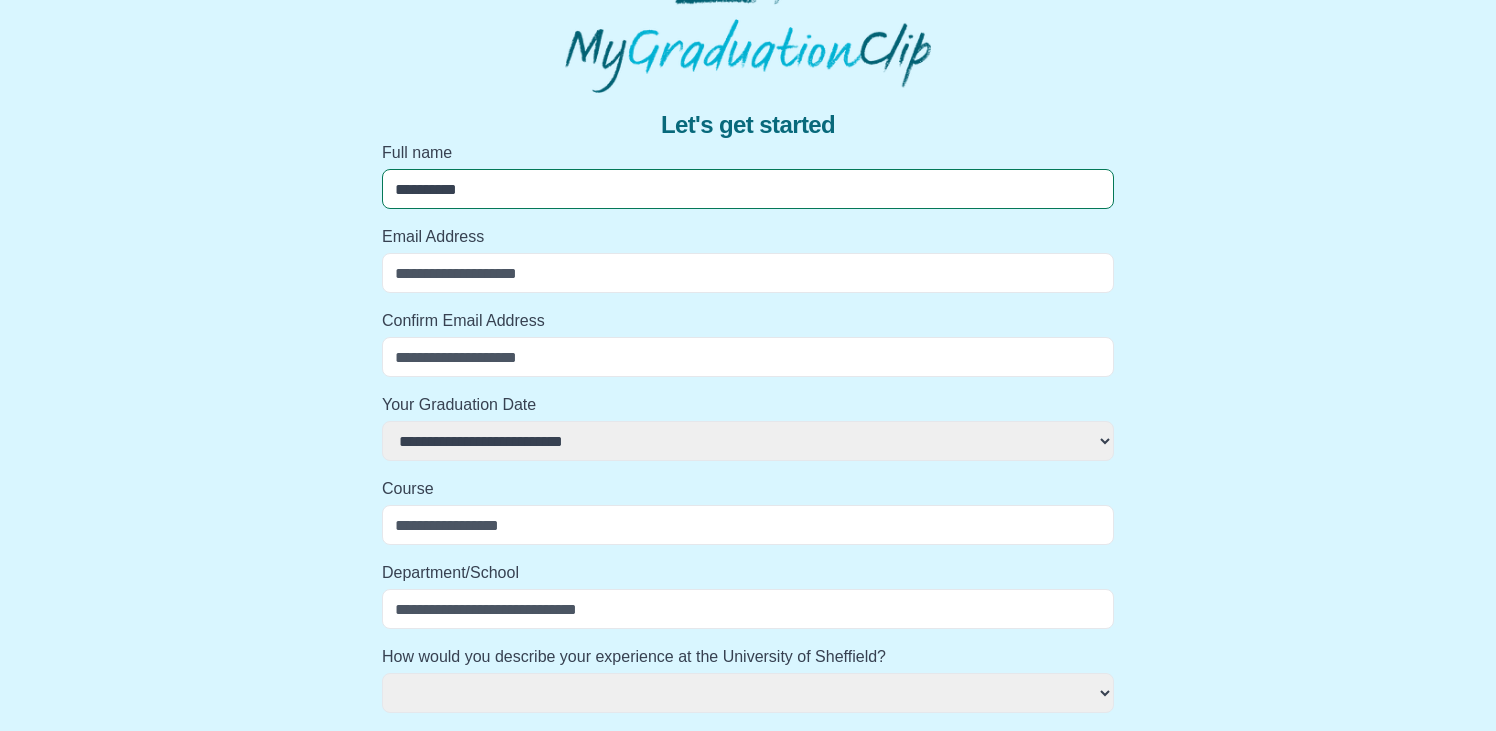 select 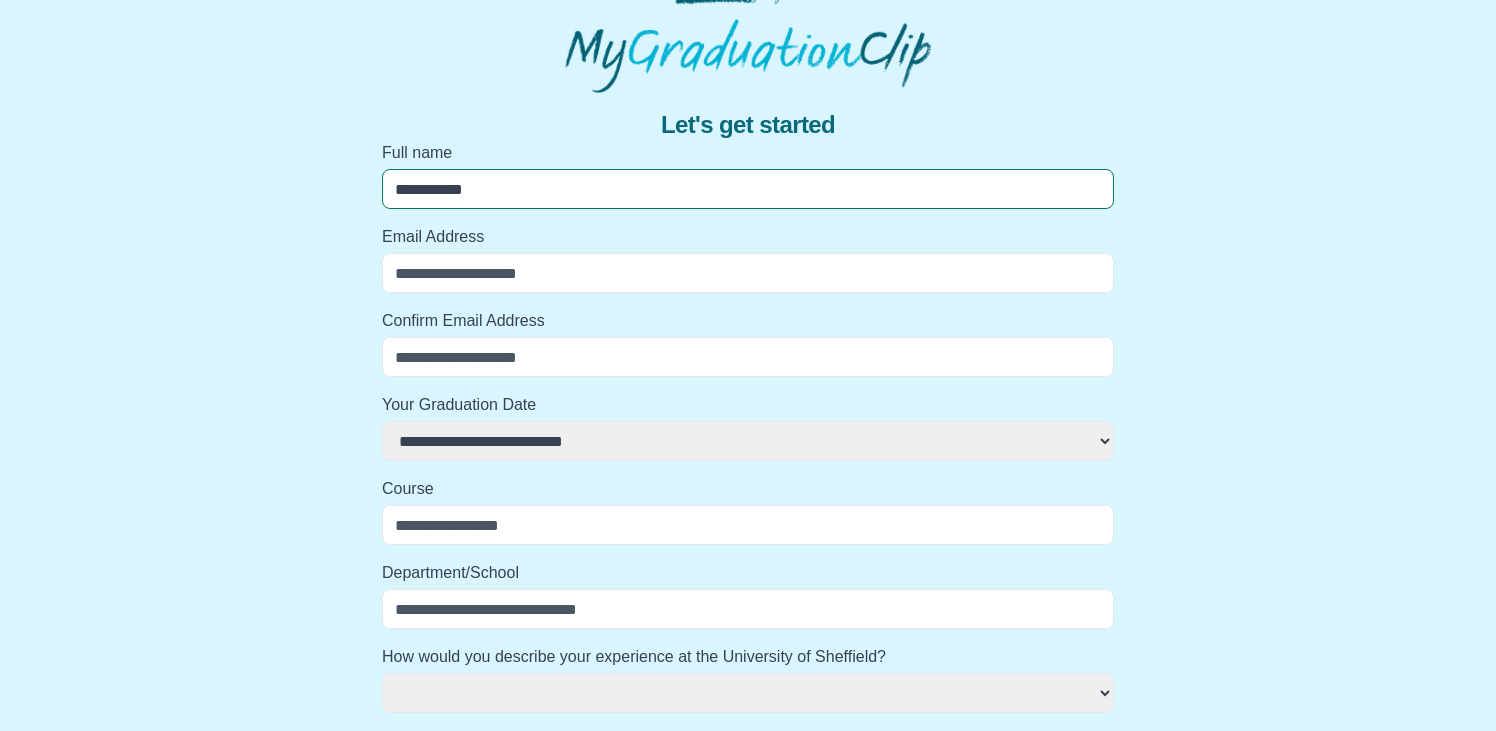 select 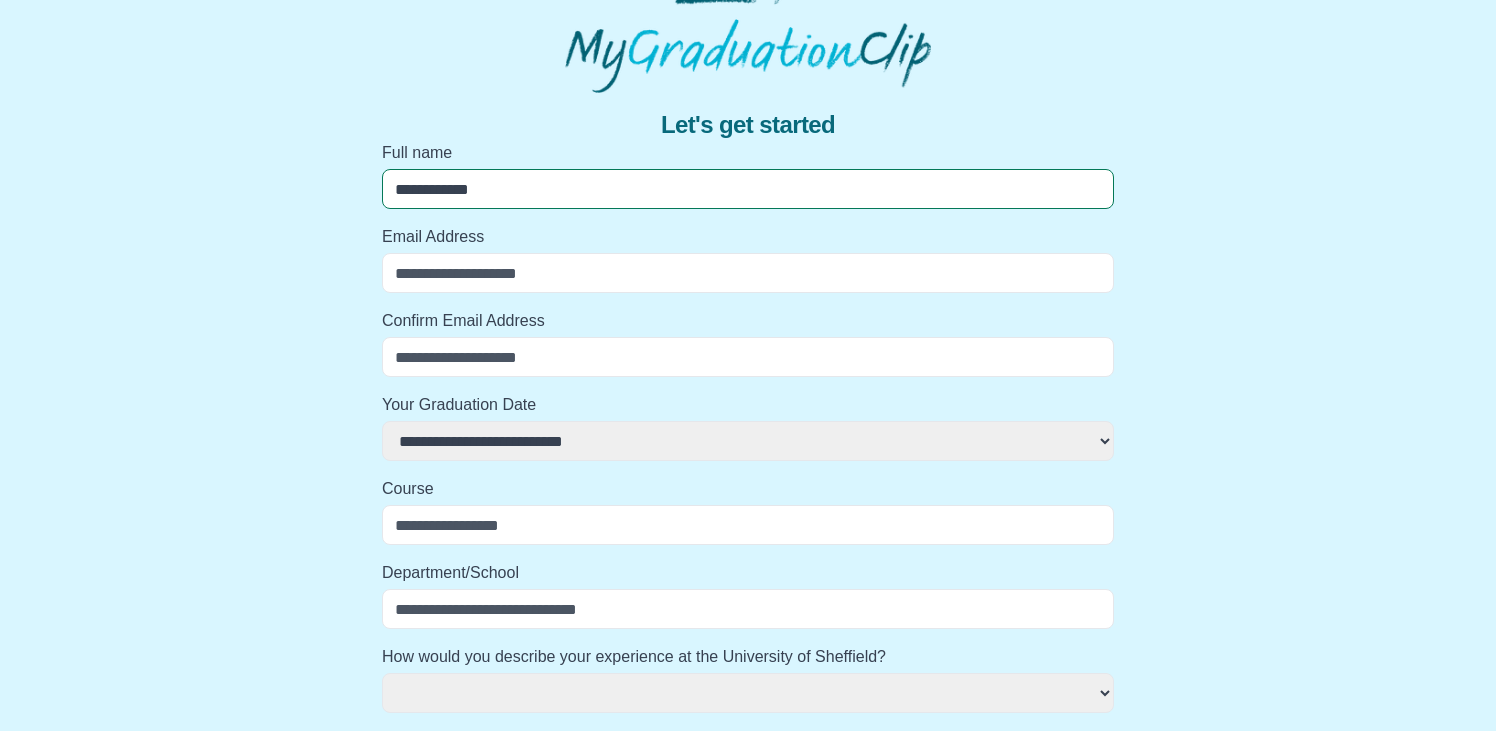 select 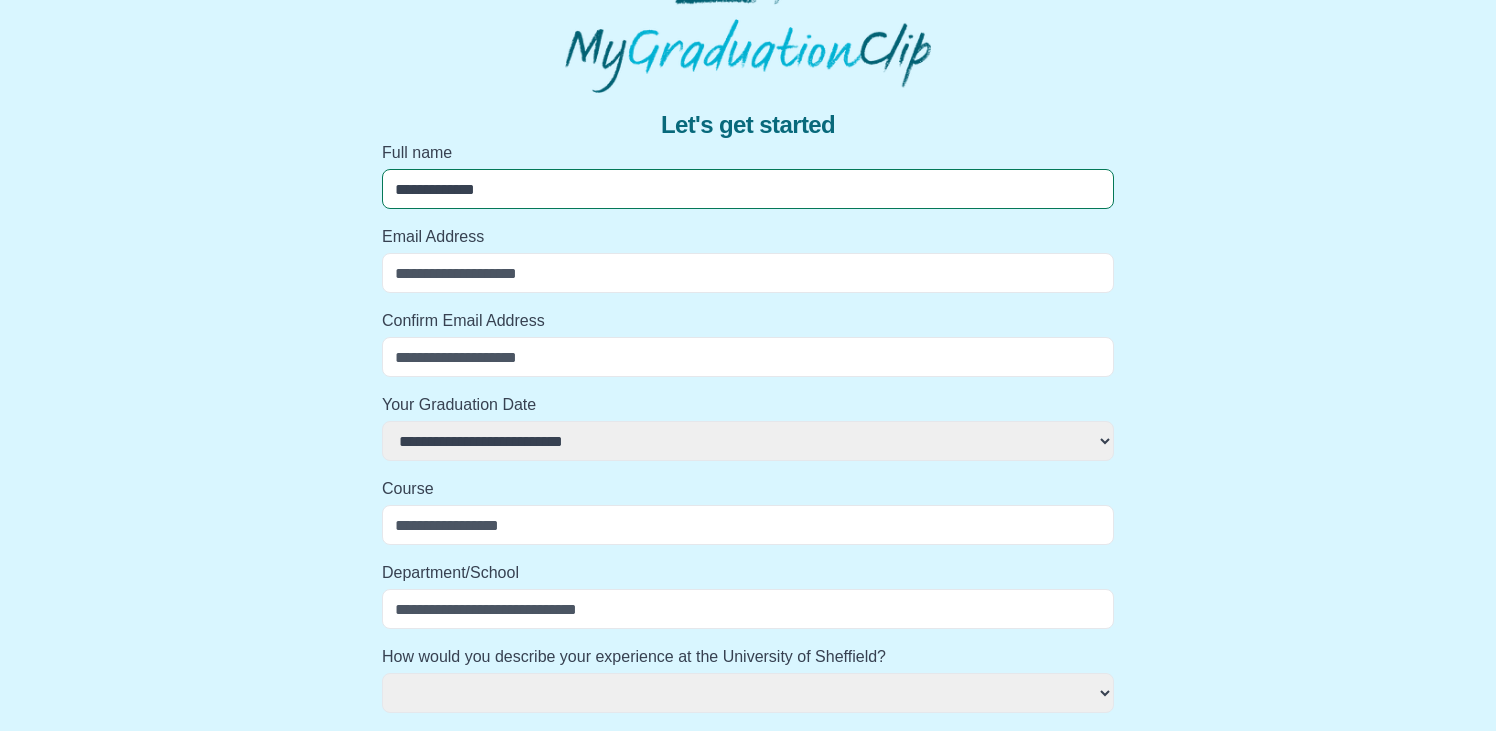 select 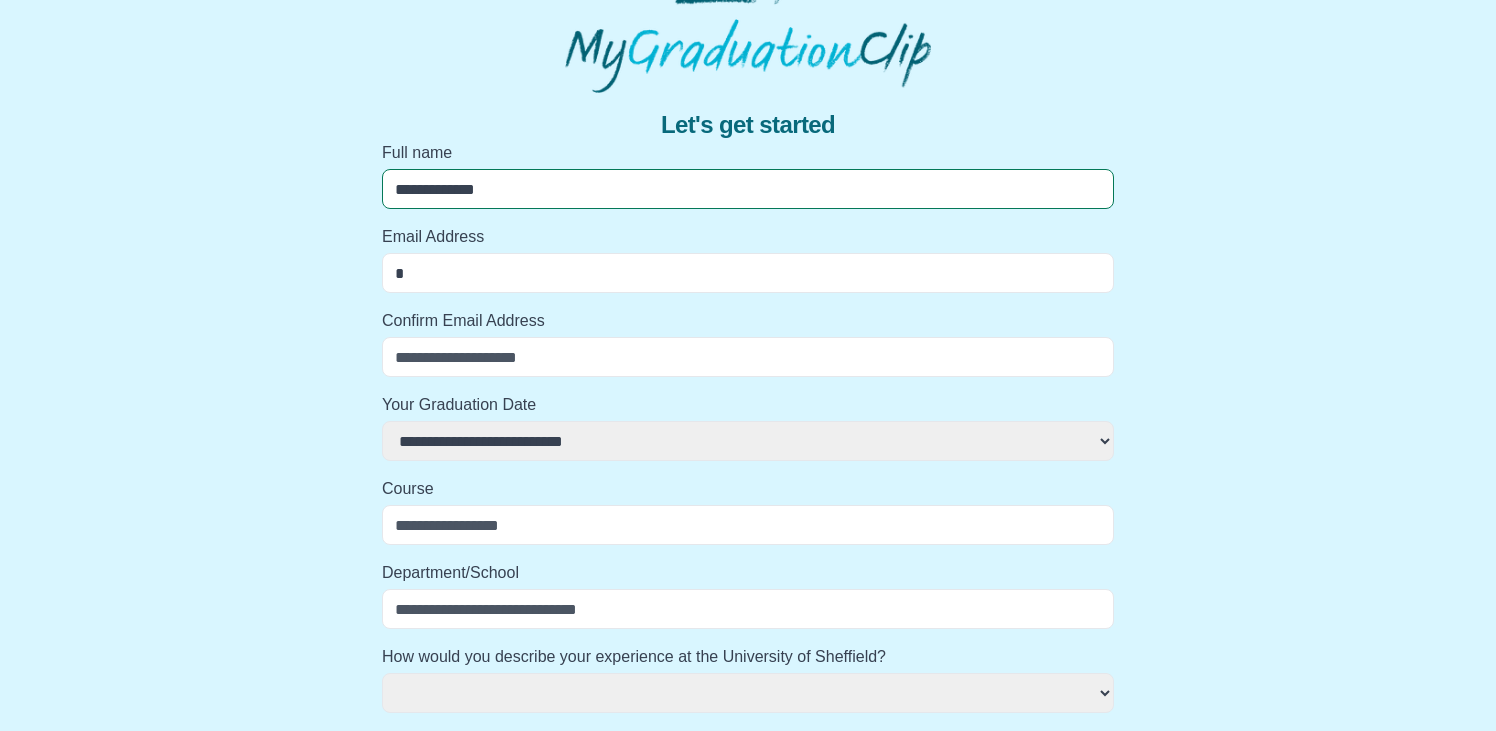 select 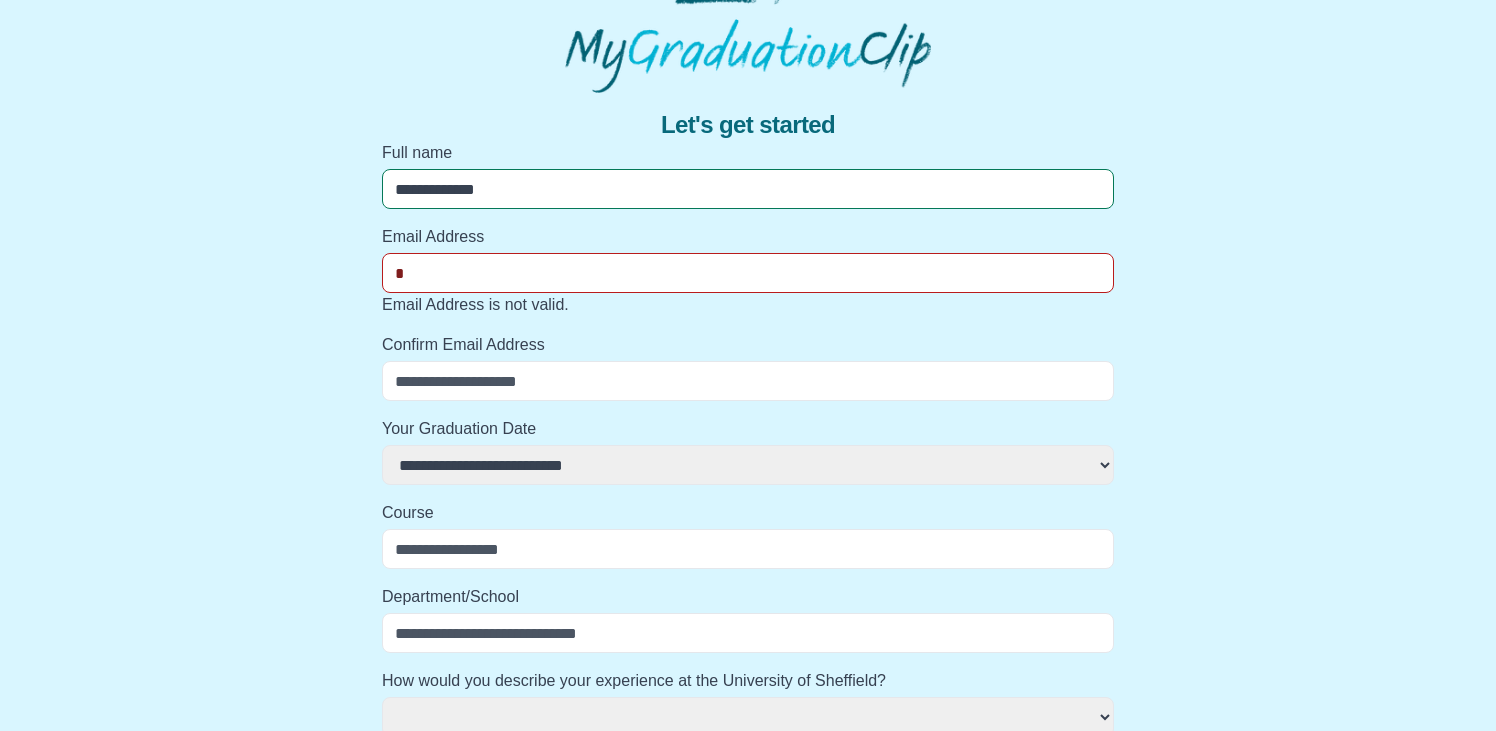 type on "**" 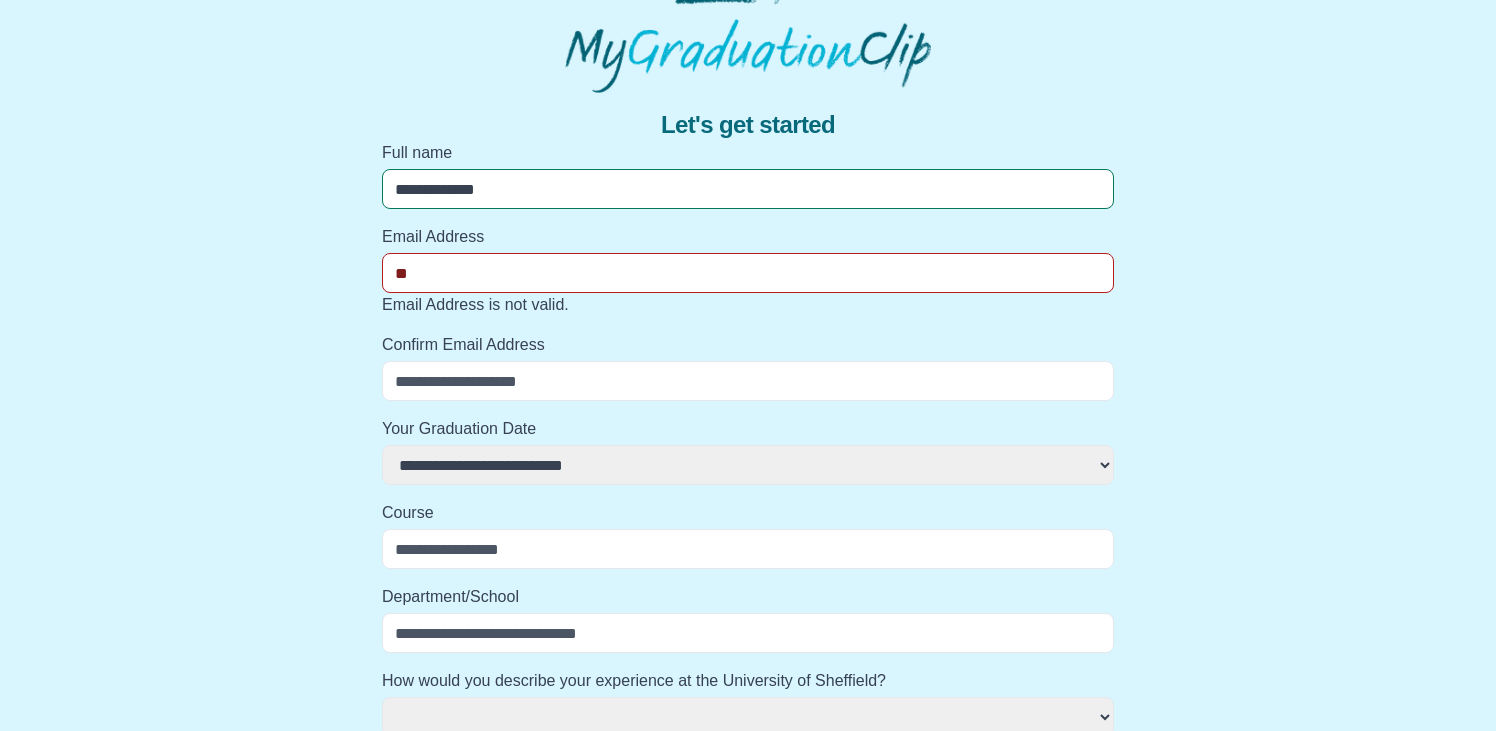 select 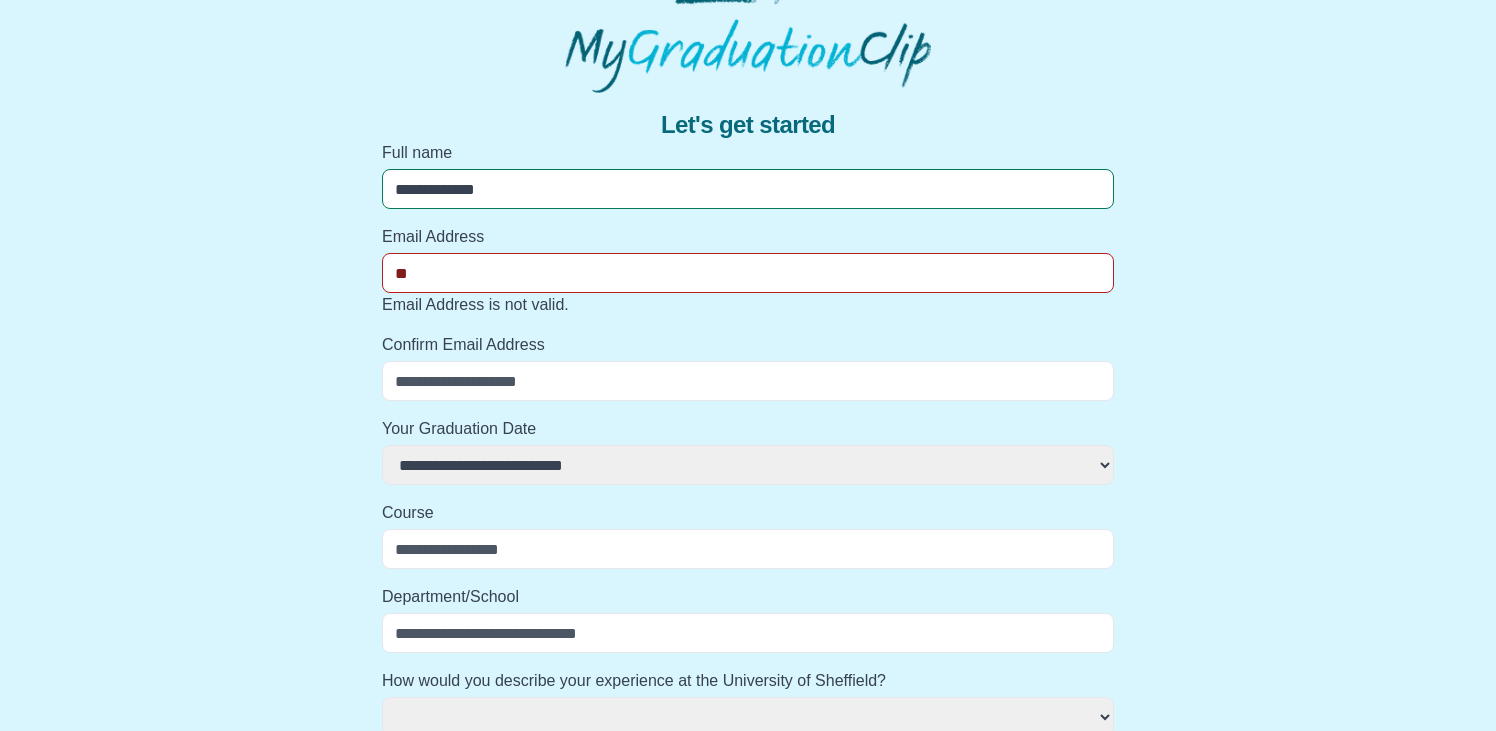 type on "***" 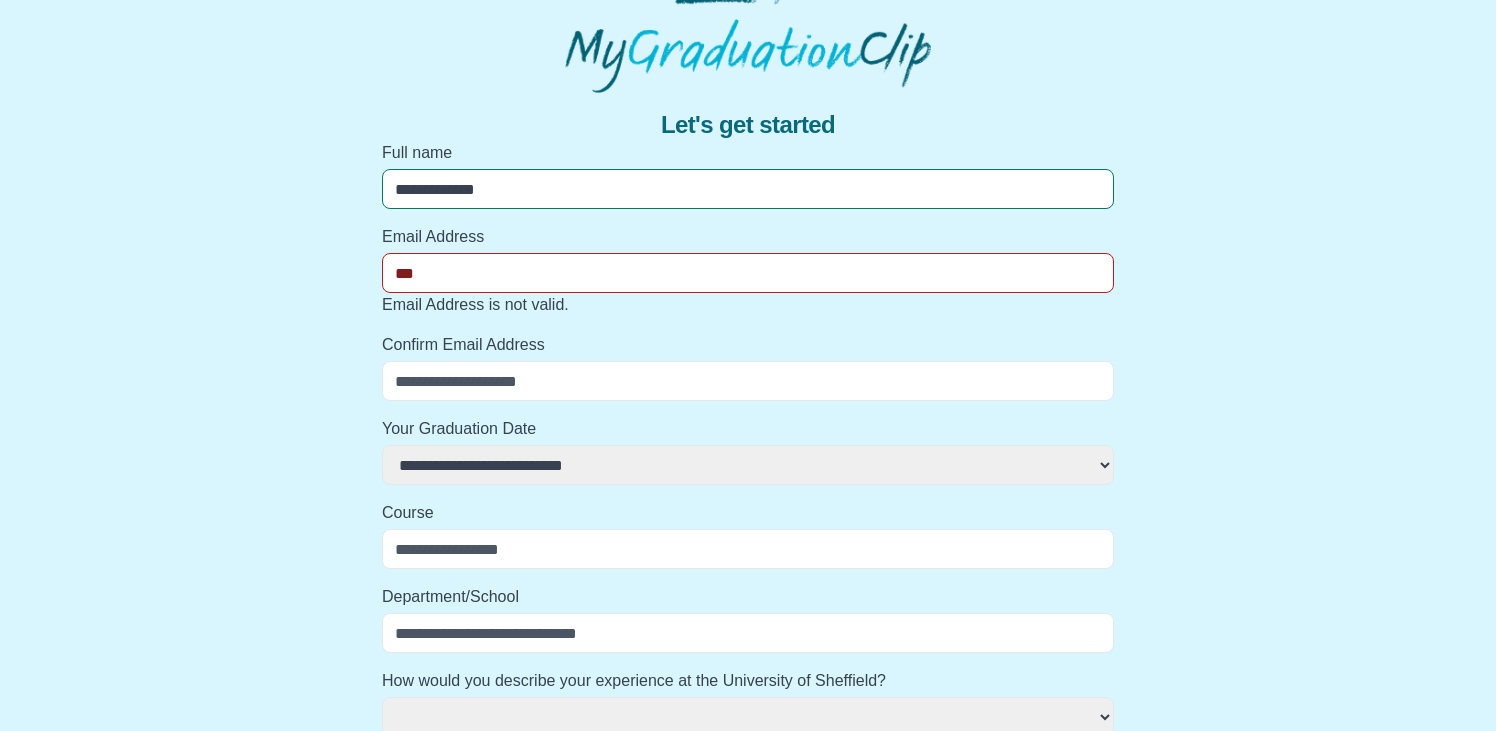 select 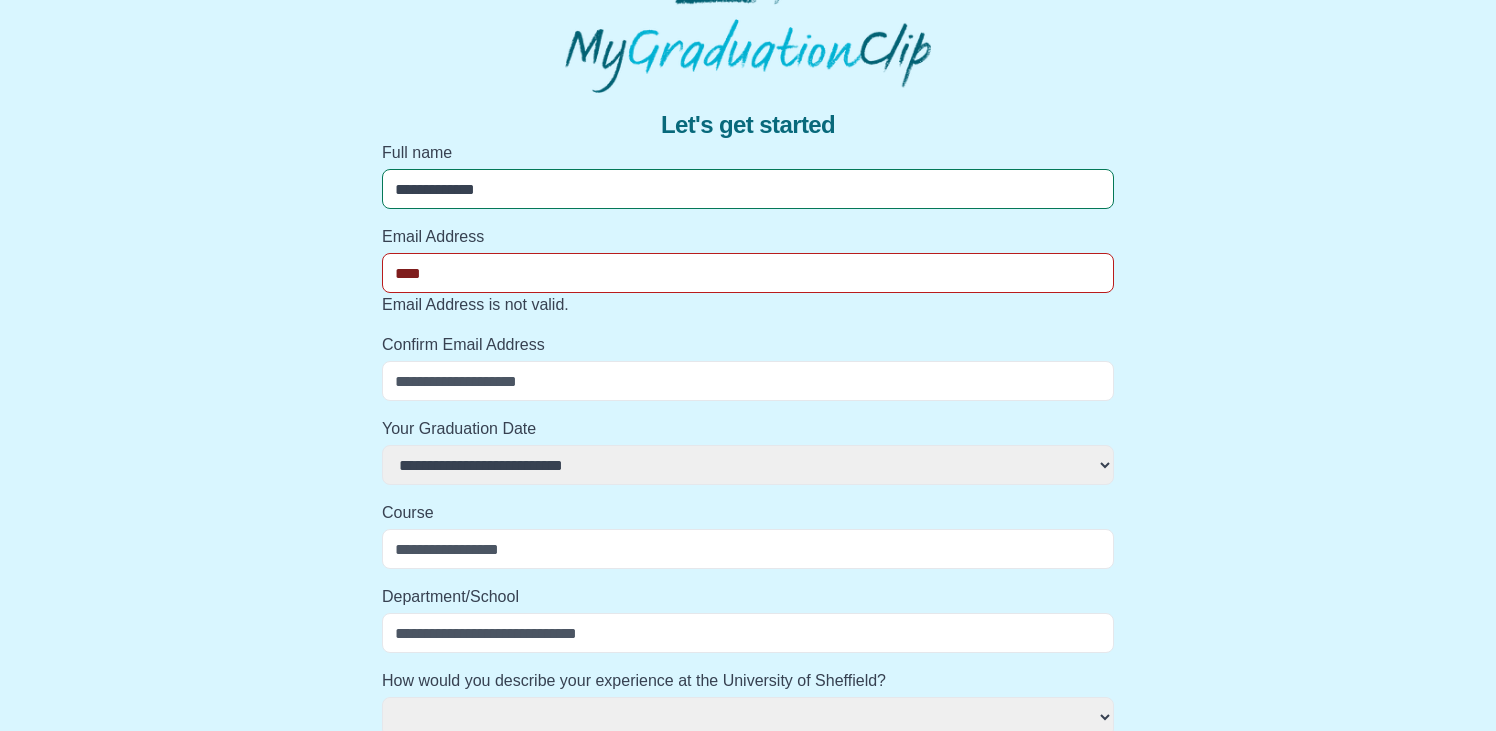 select 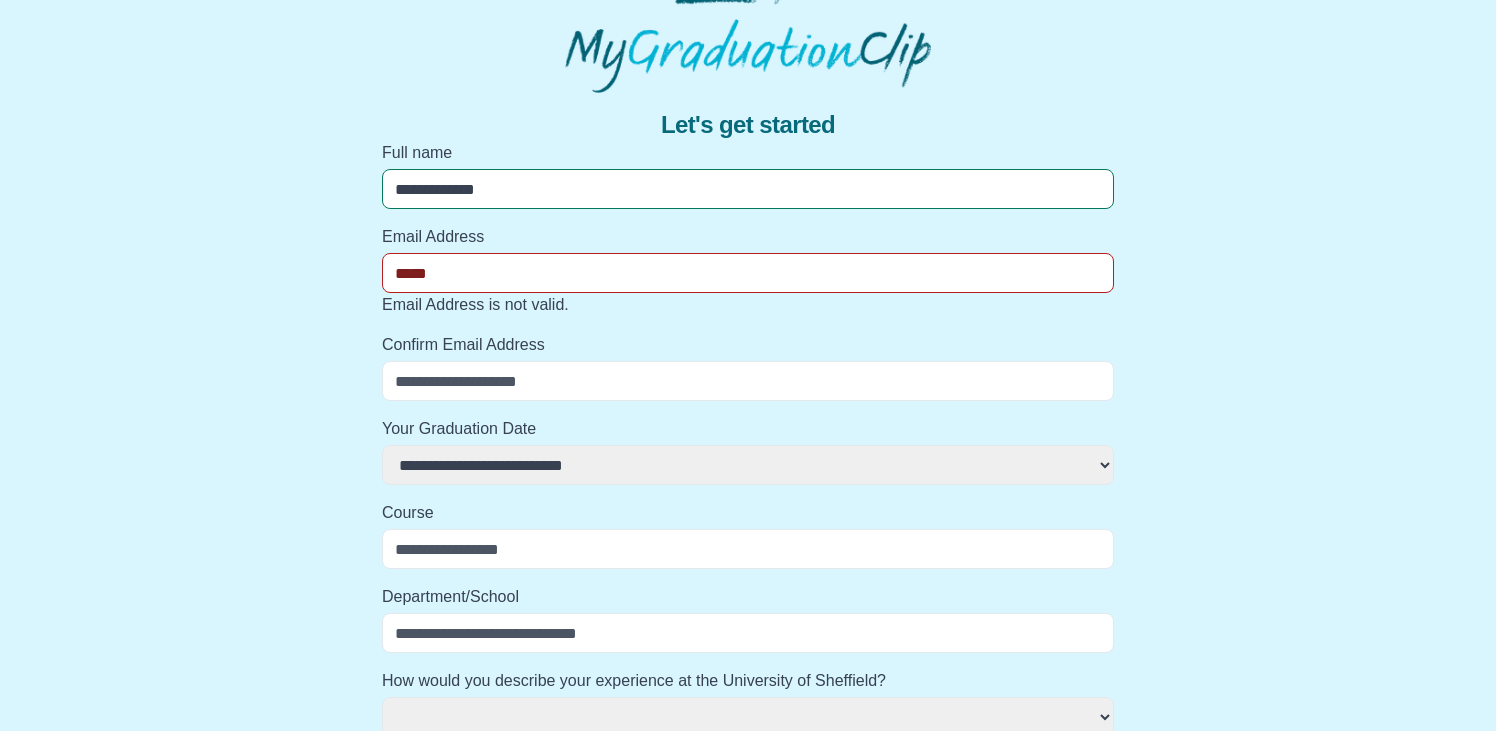 select 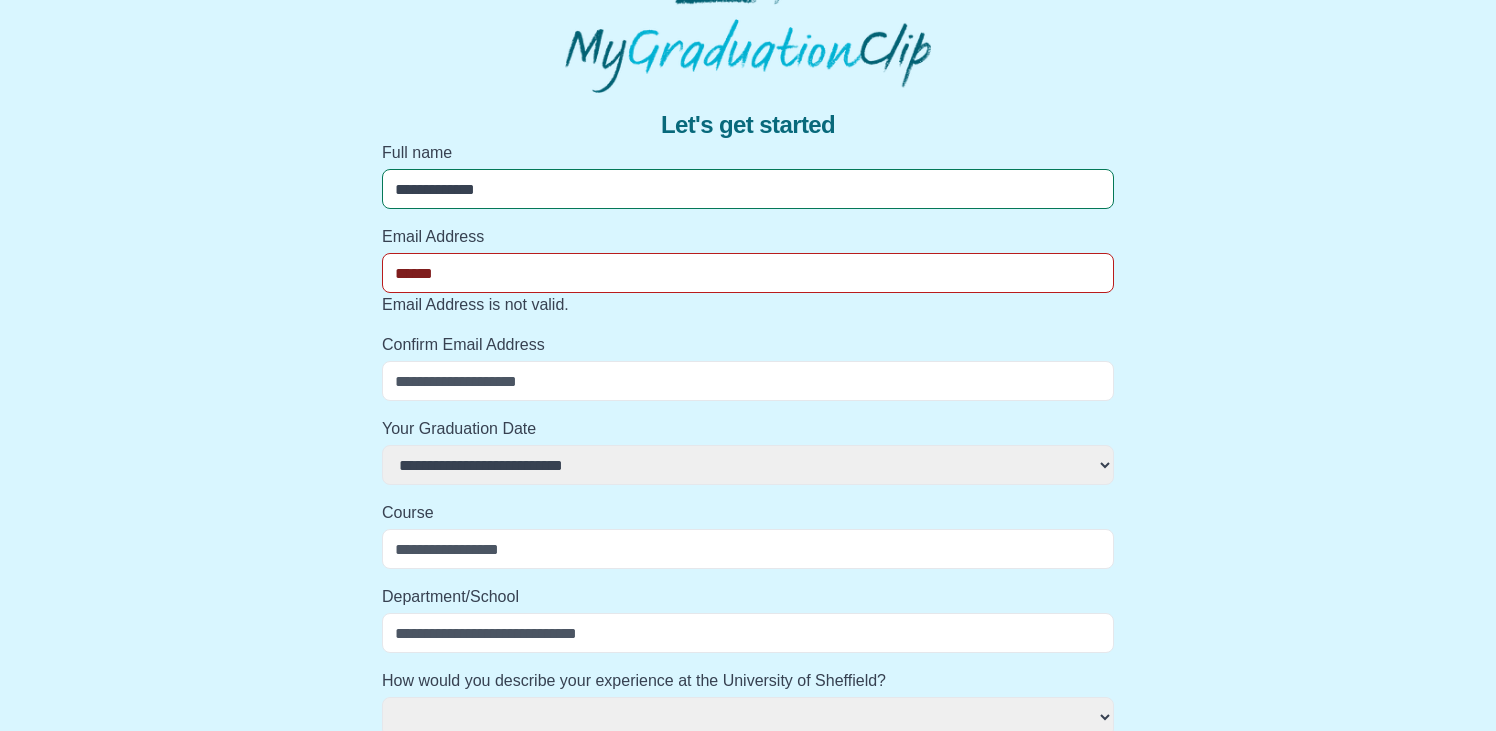 select 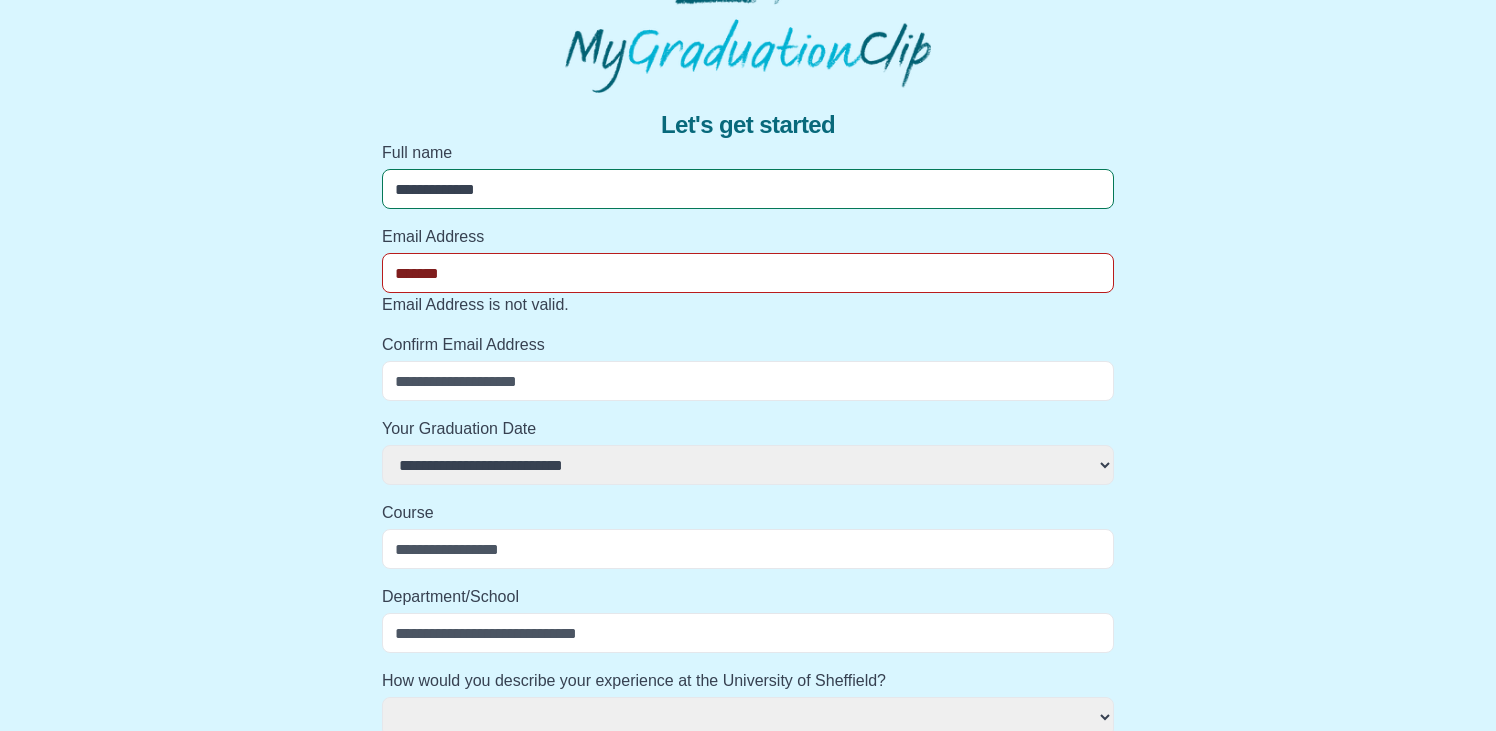 select 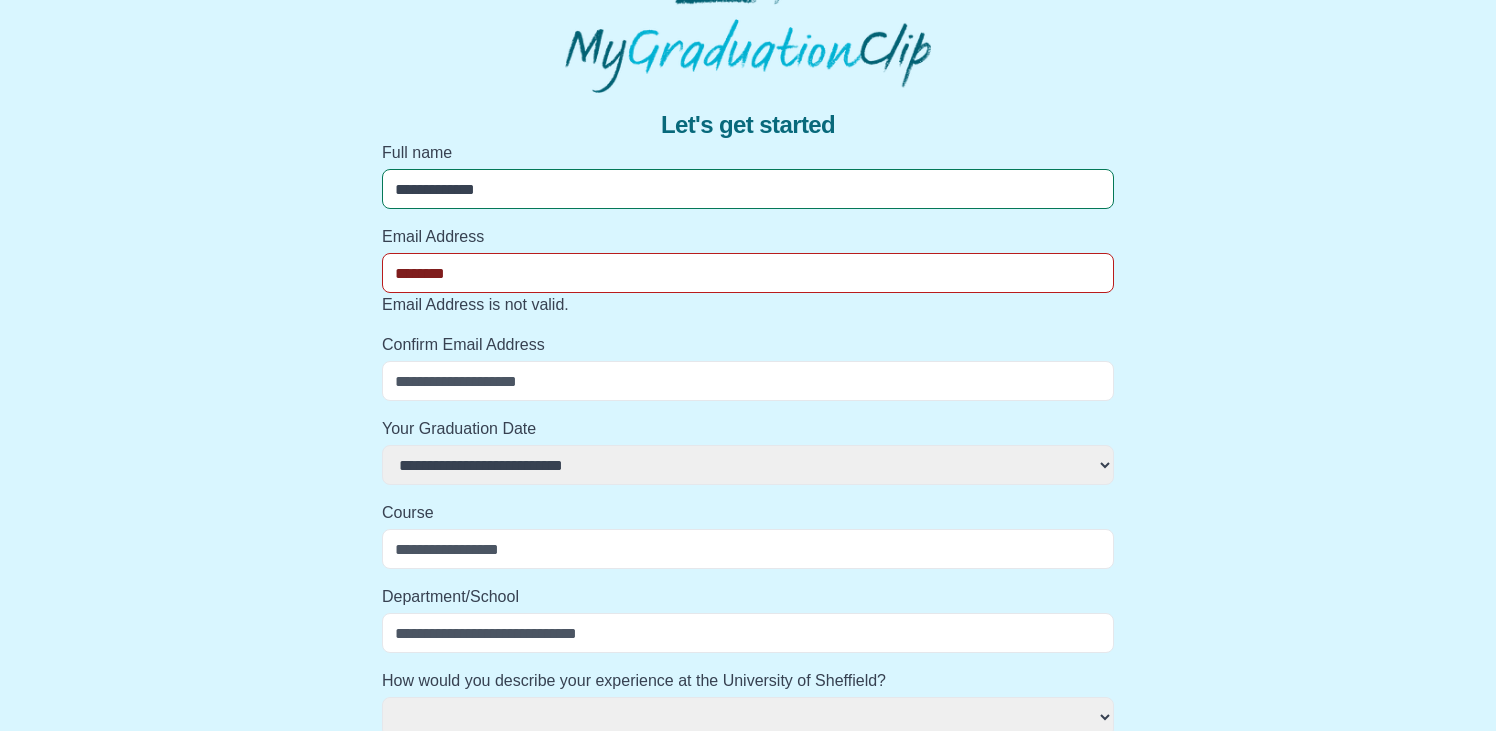 select 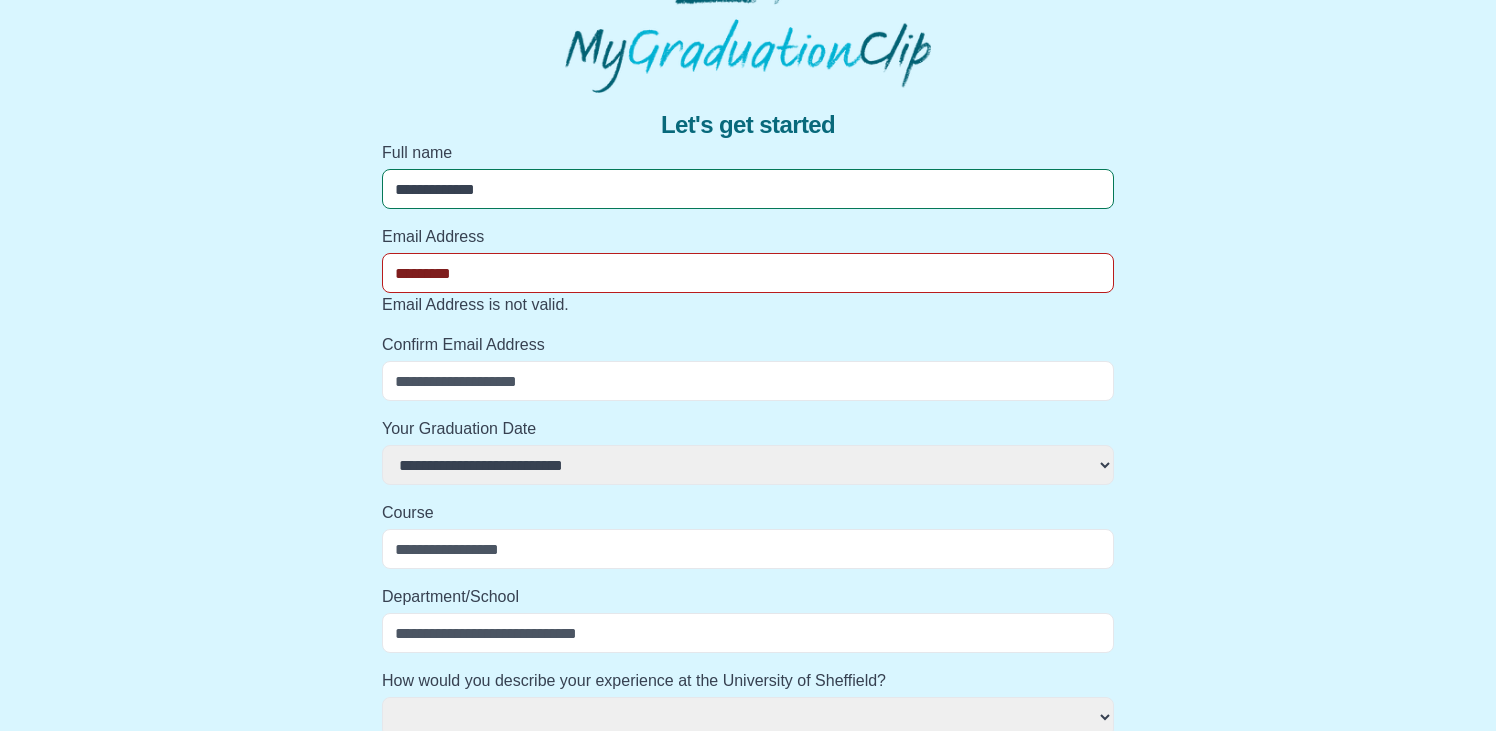 select 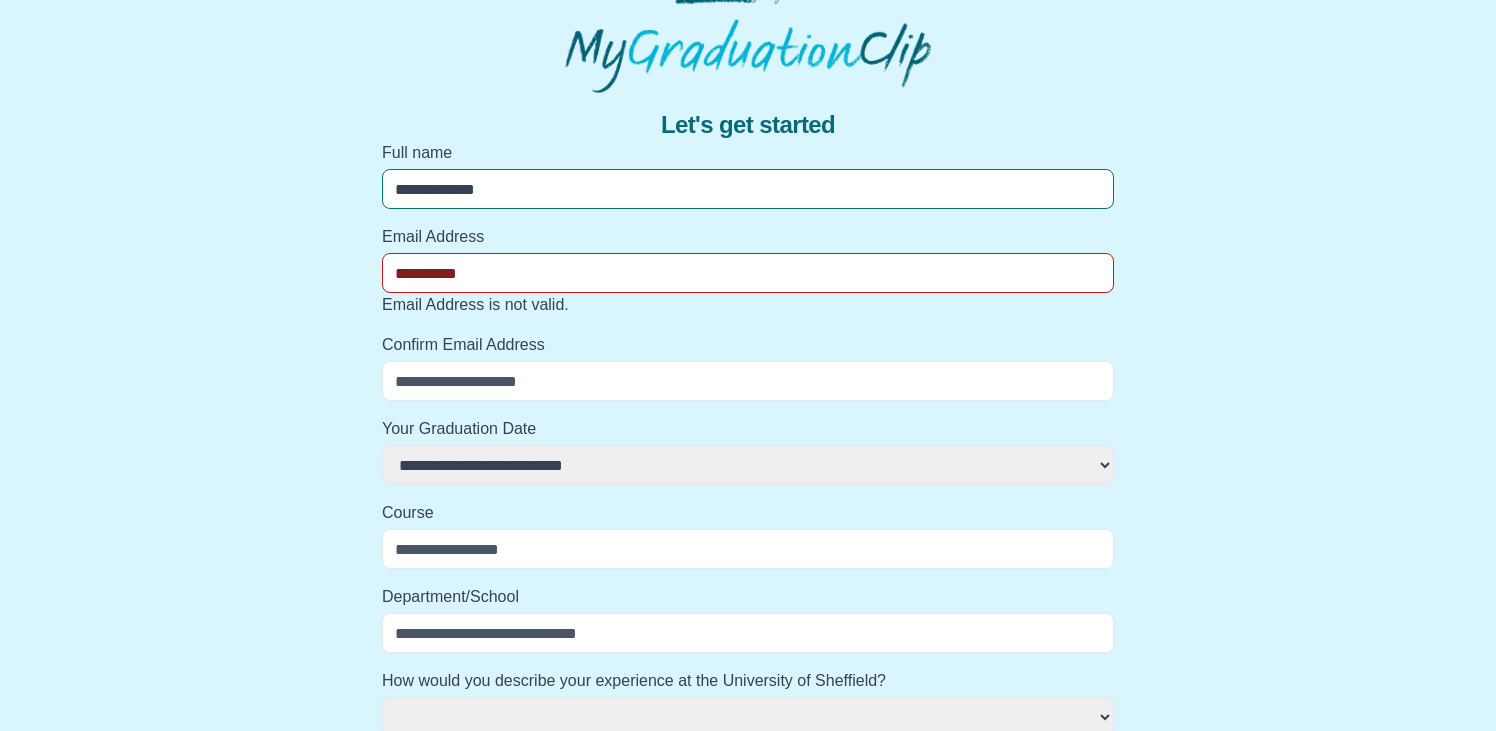 select 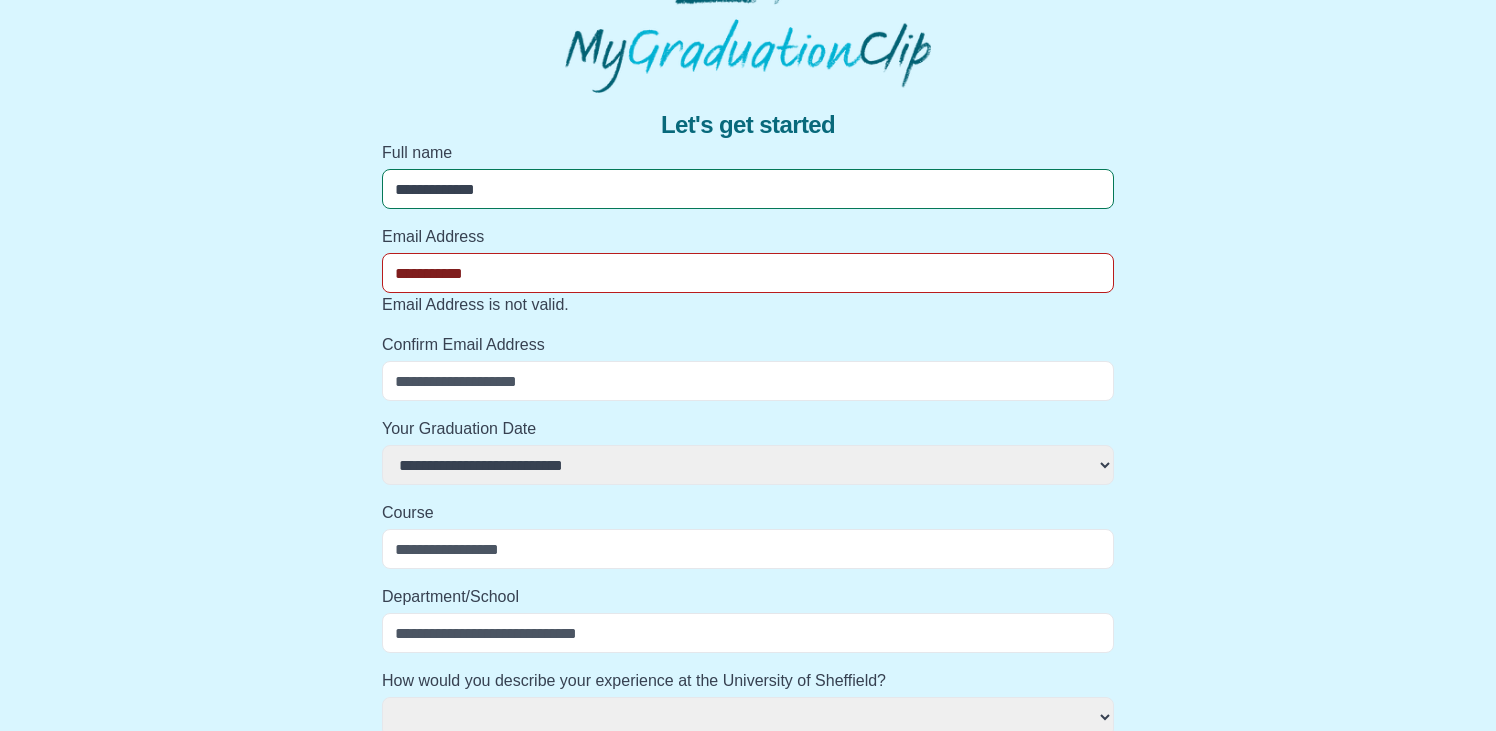 select 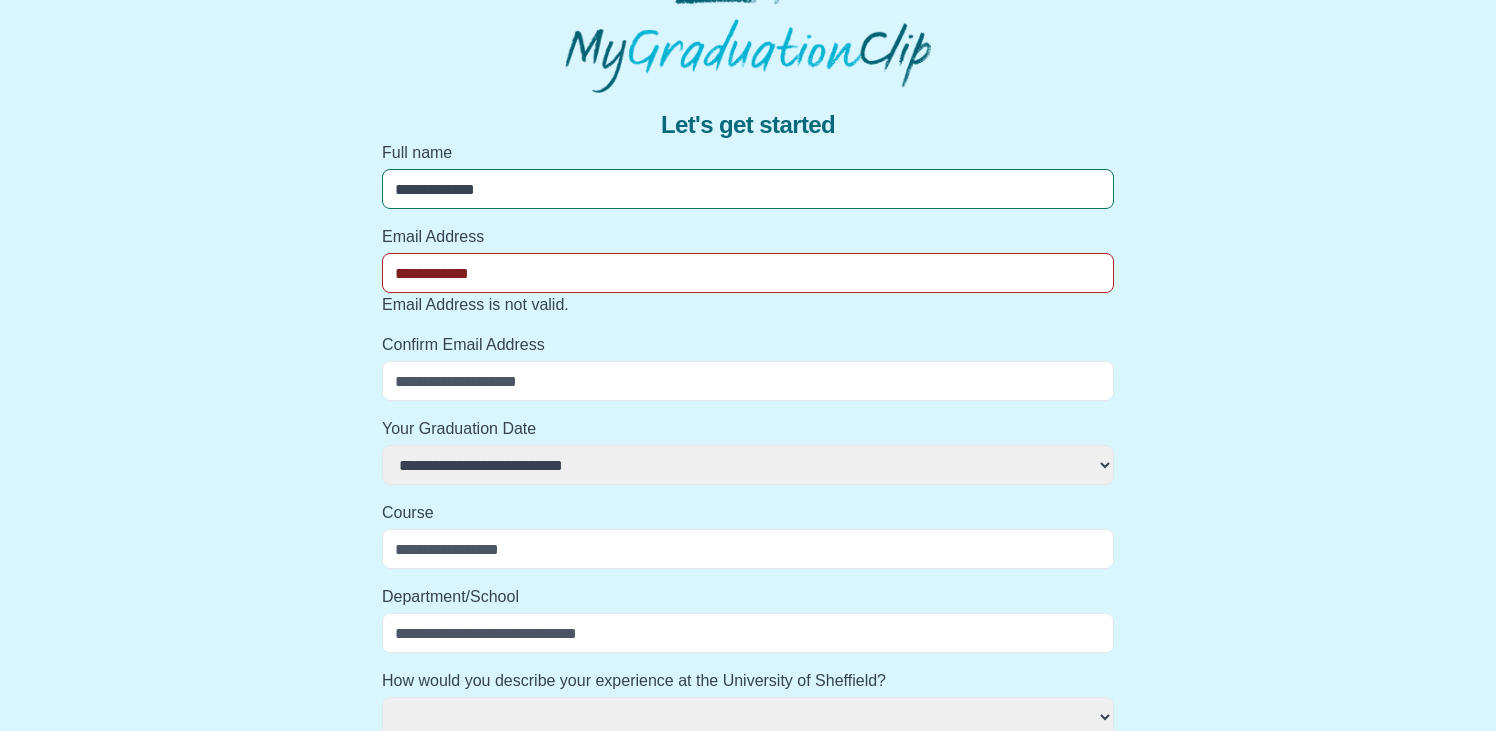 select 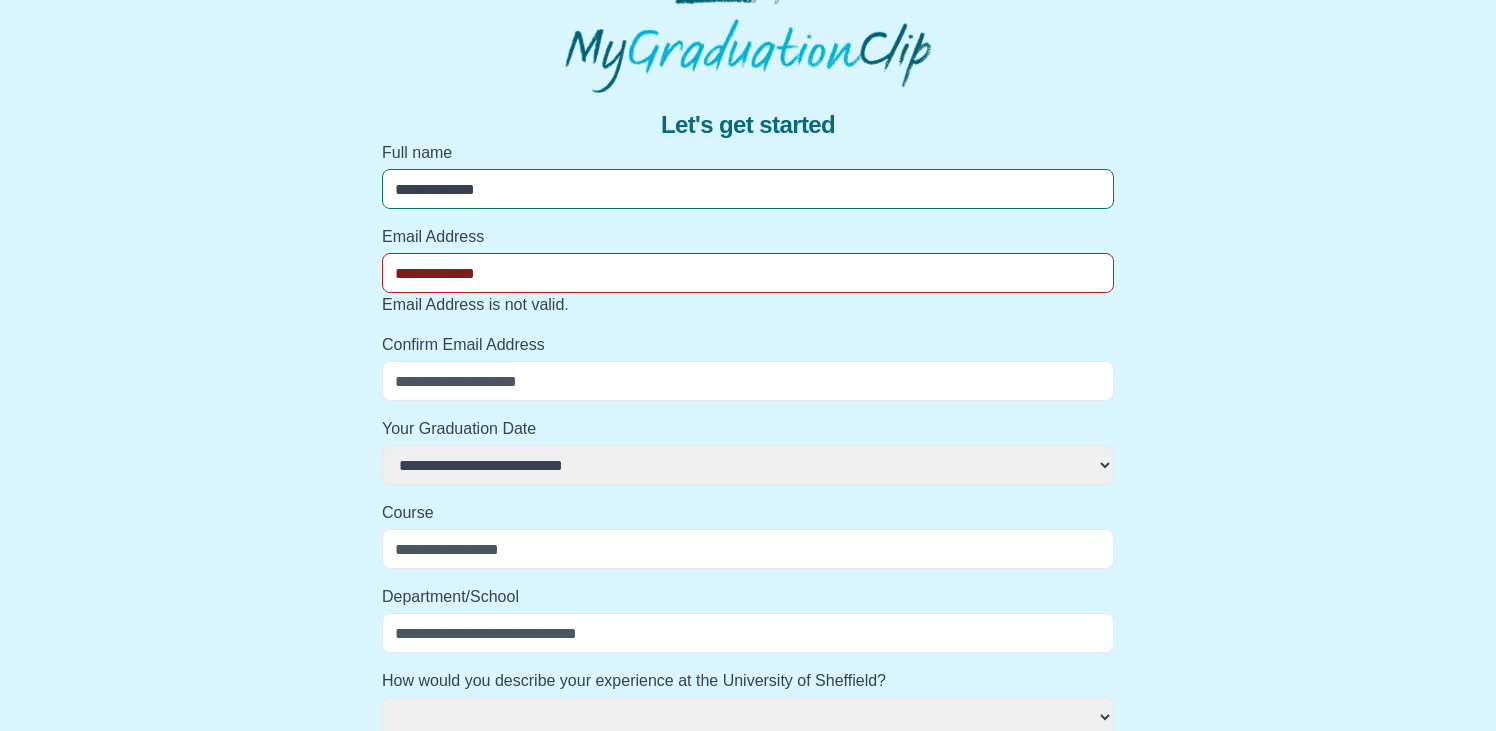 select 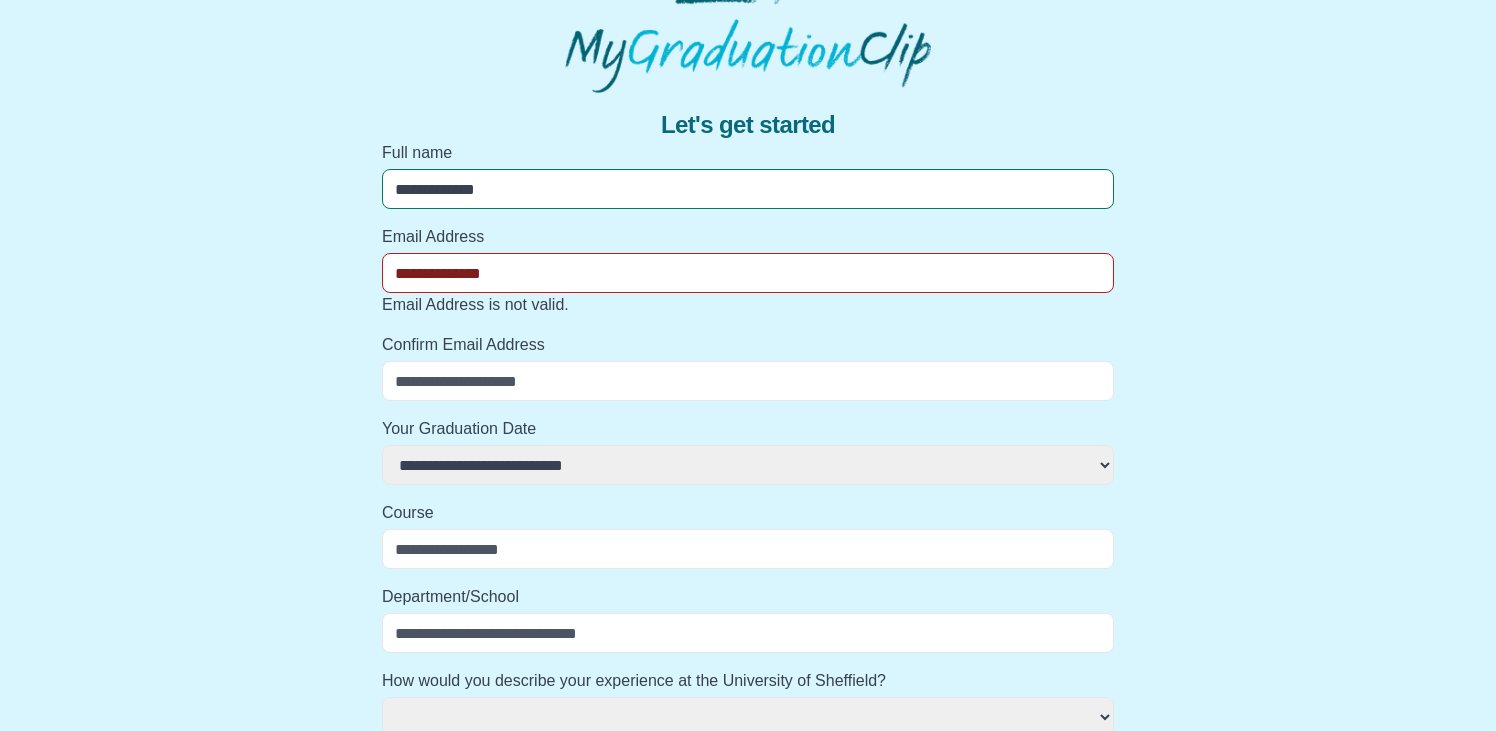 select 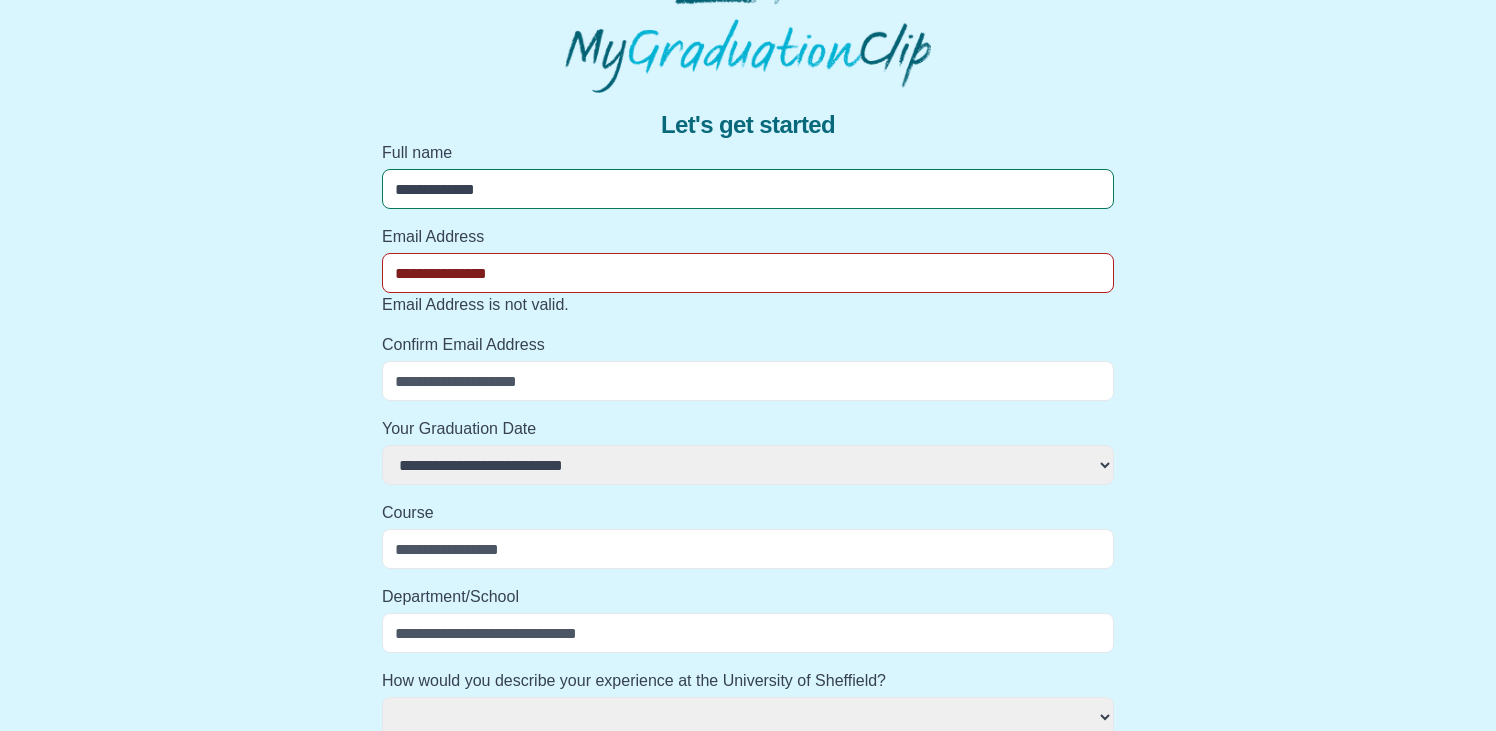 select 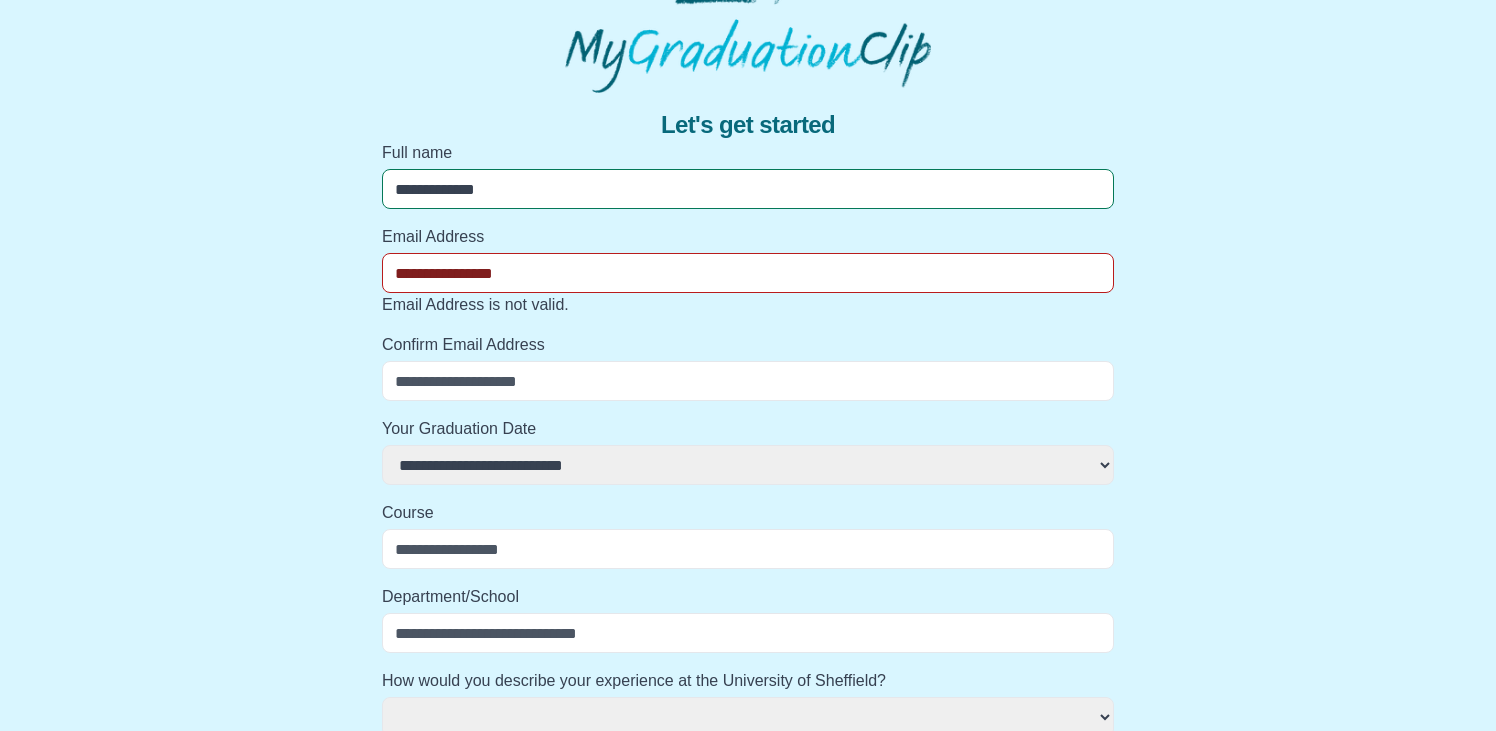 select 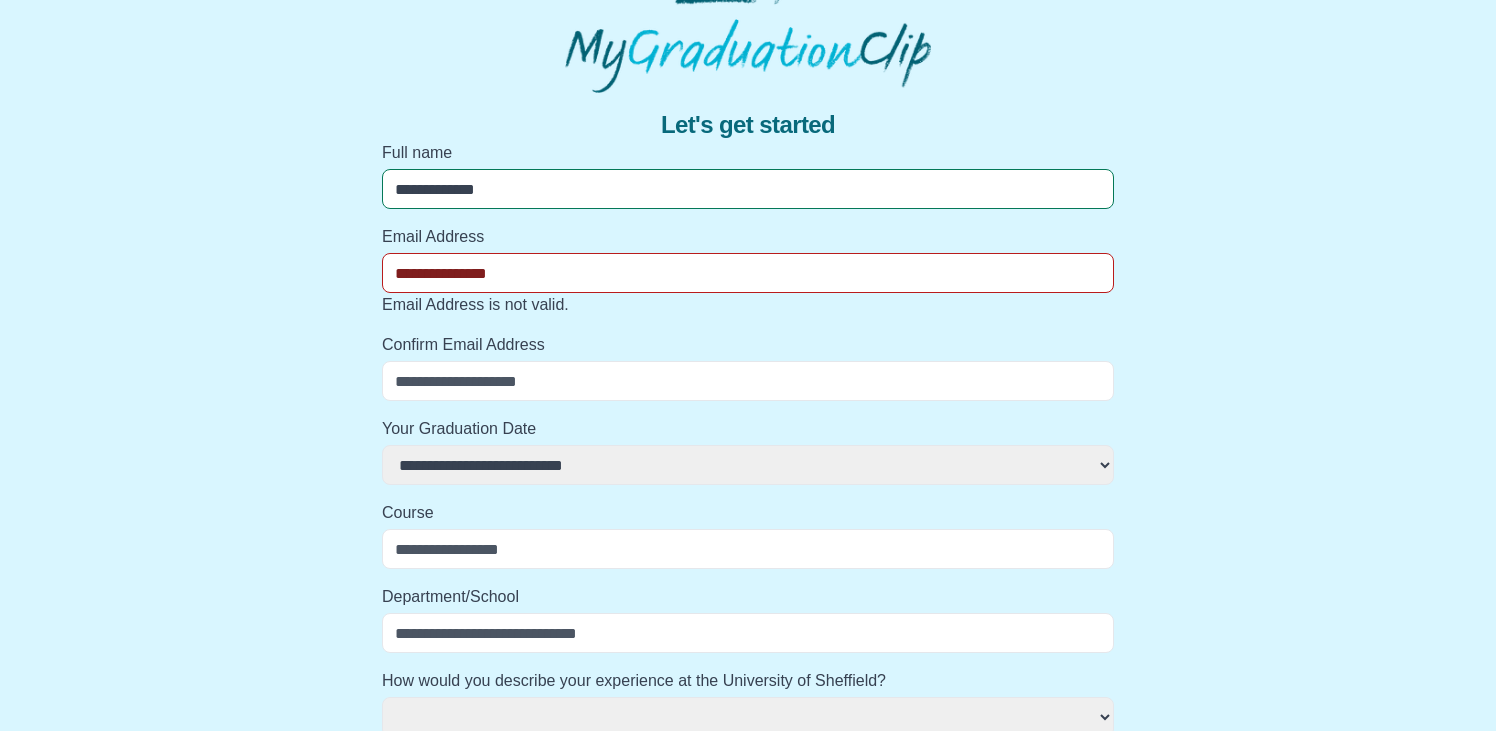 select 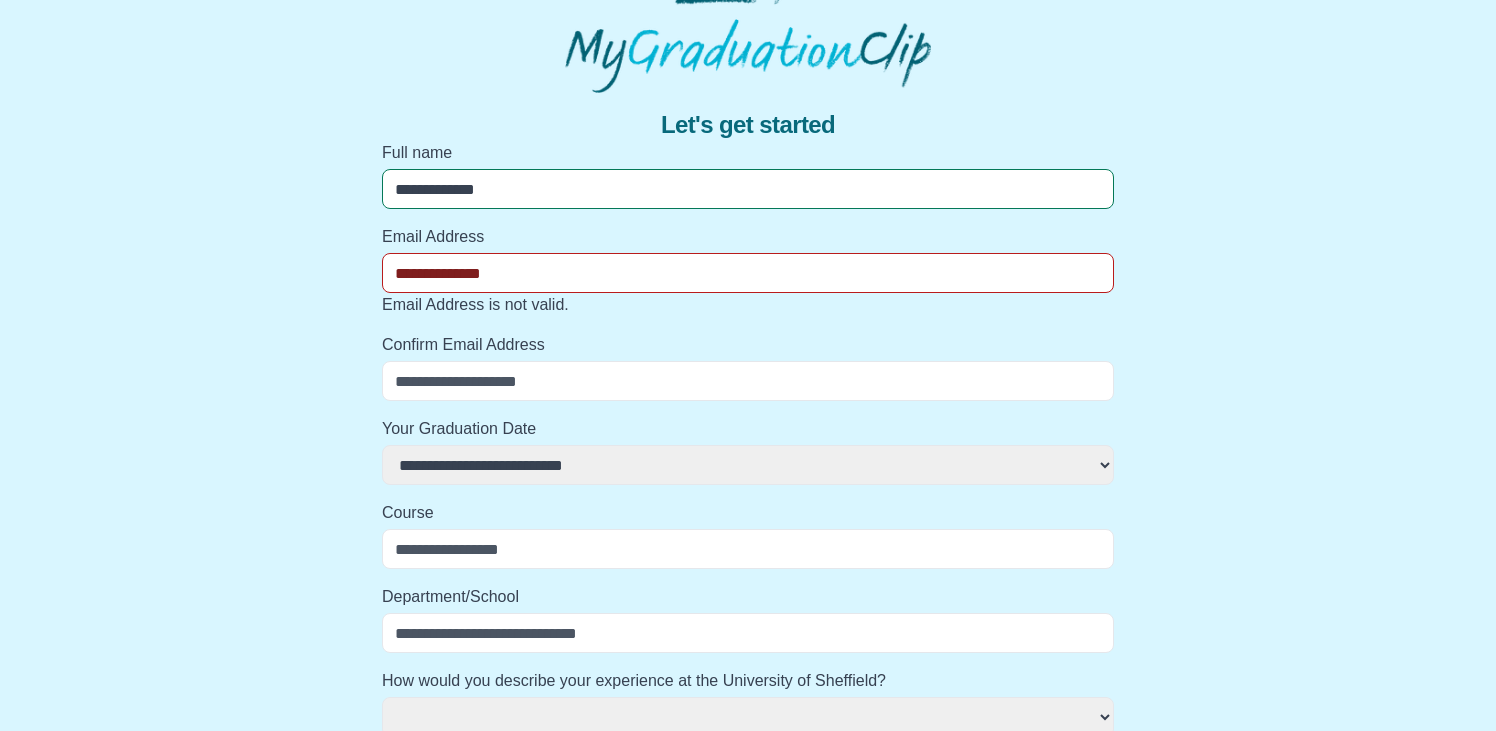 select 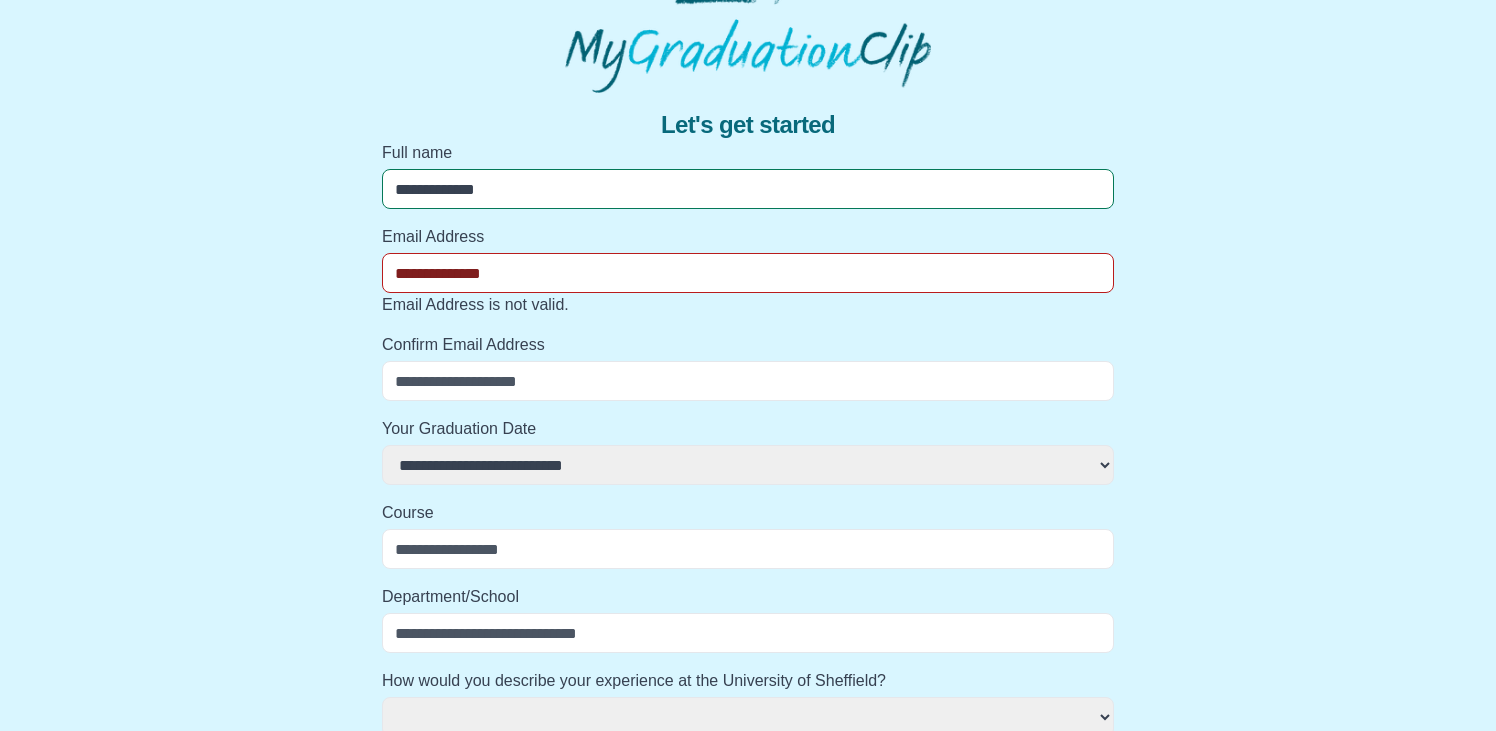 type on "**********" 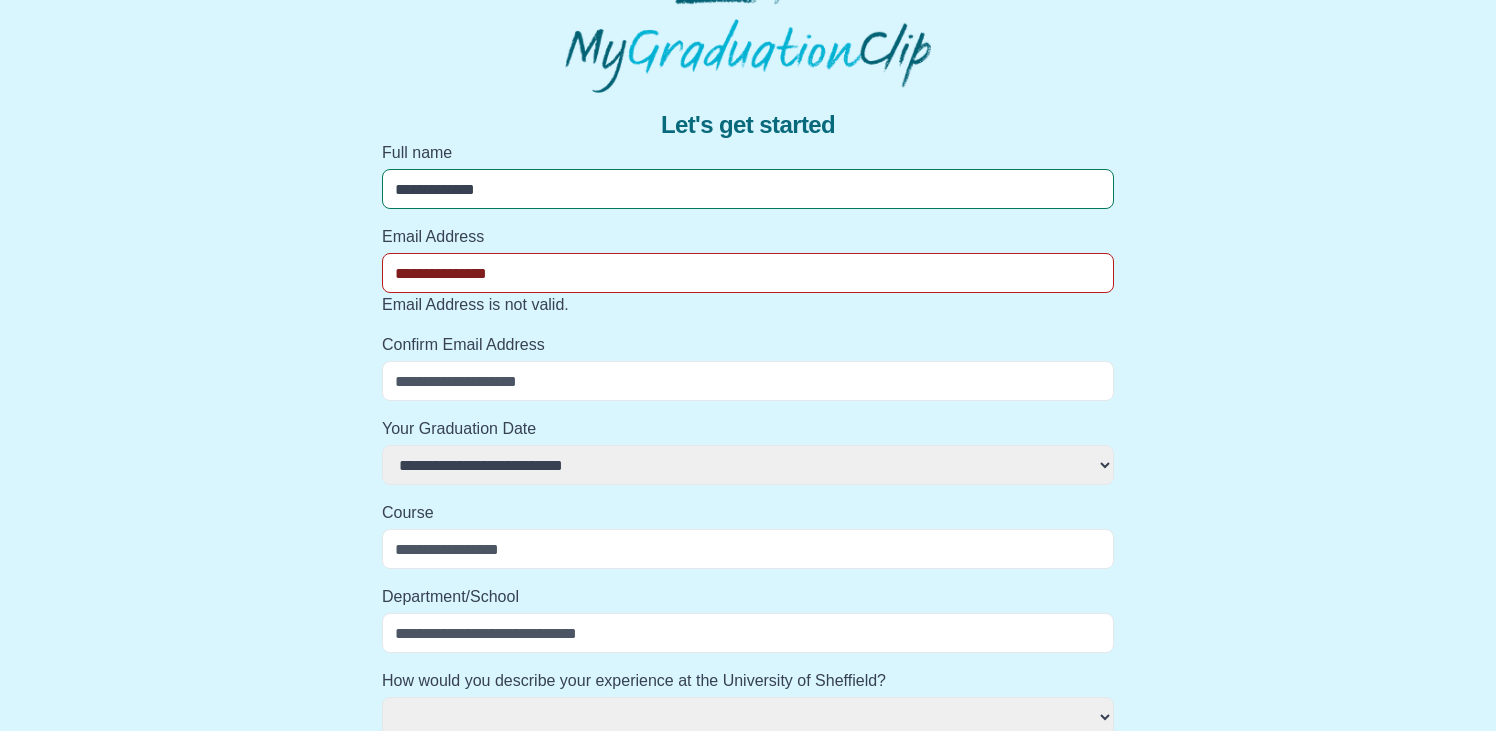 select 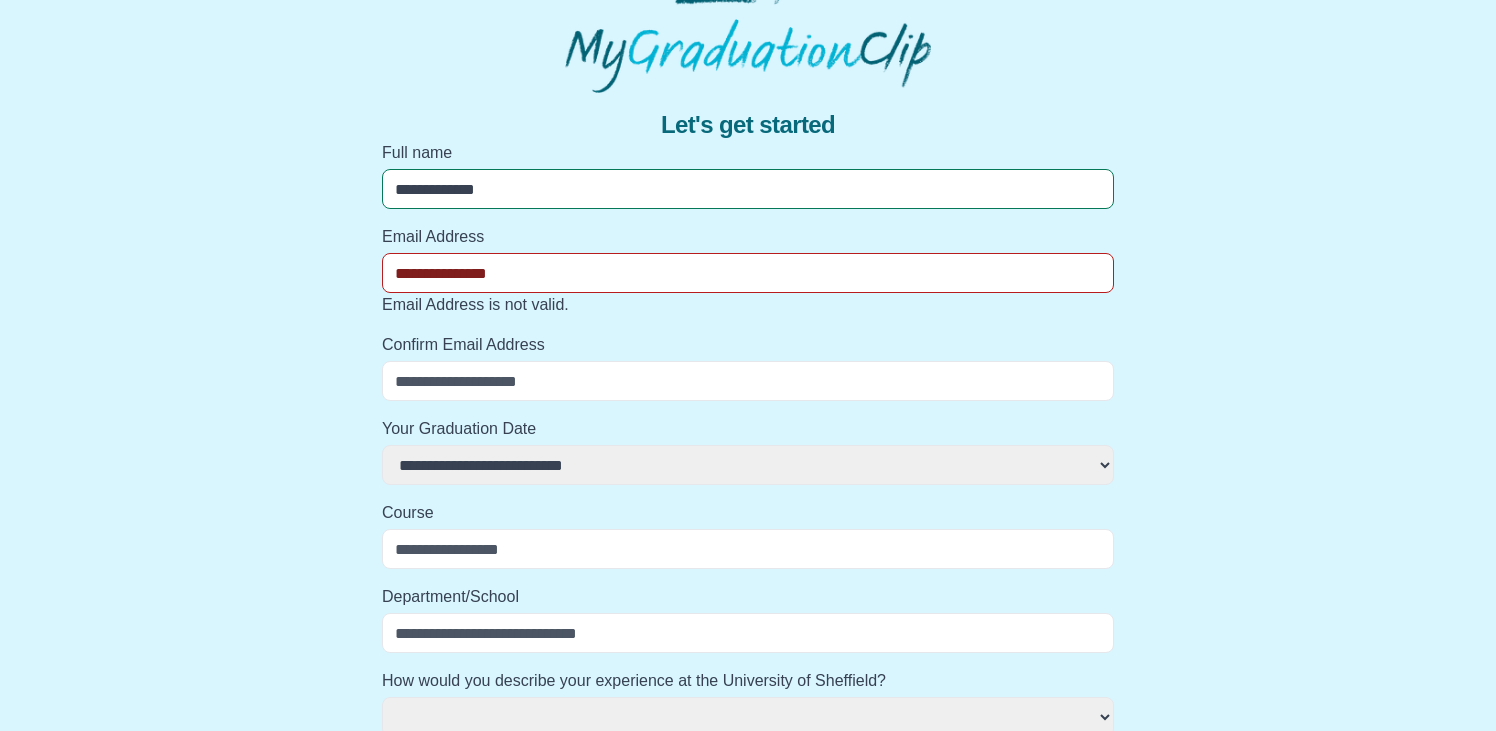 type on "**********" 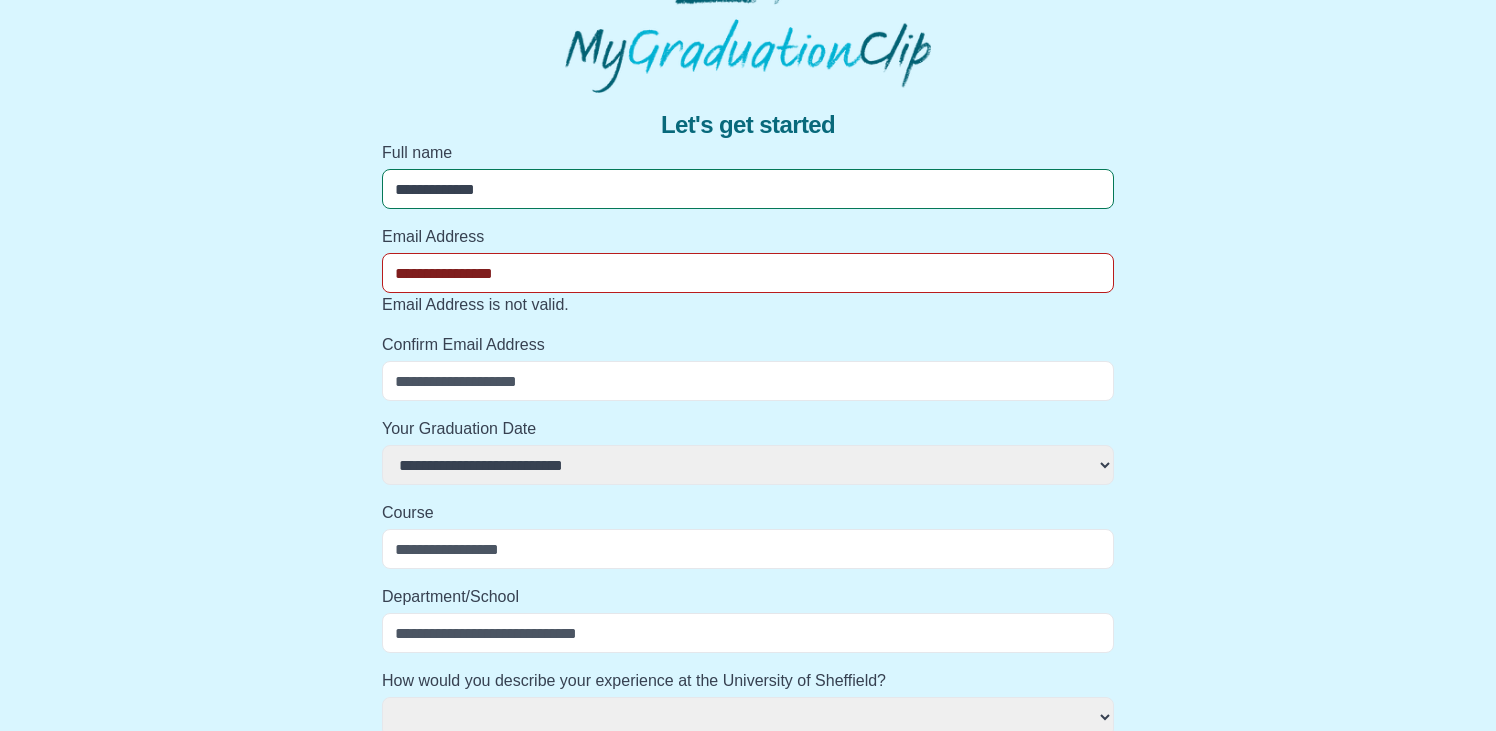select 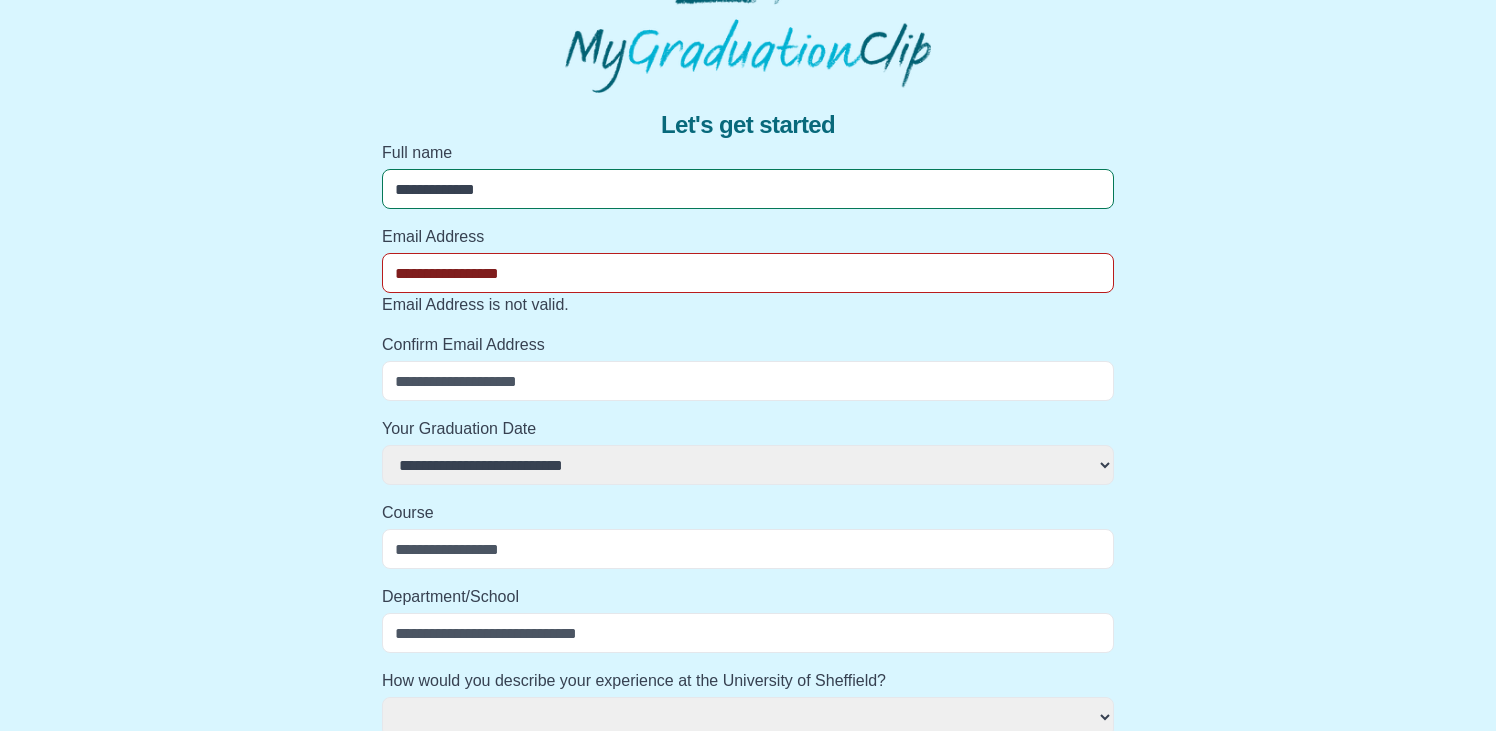 select 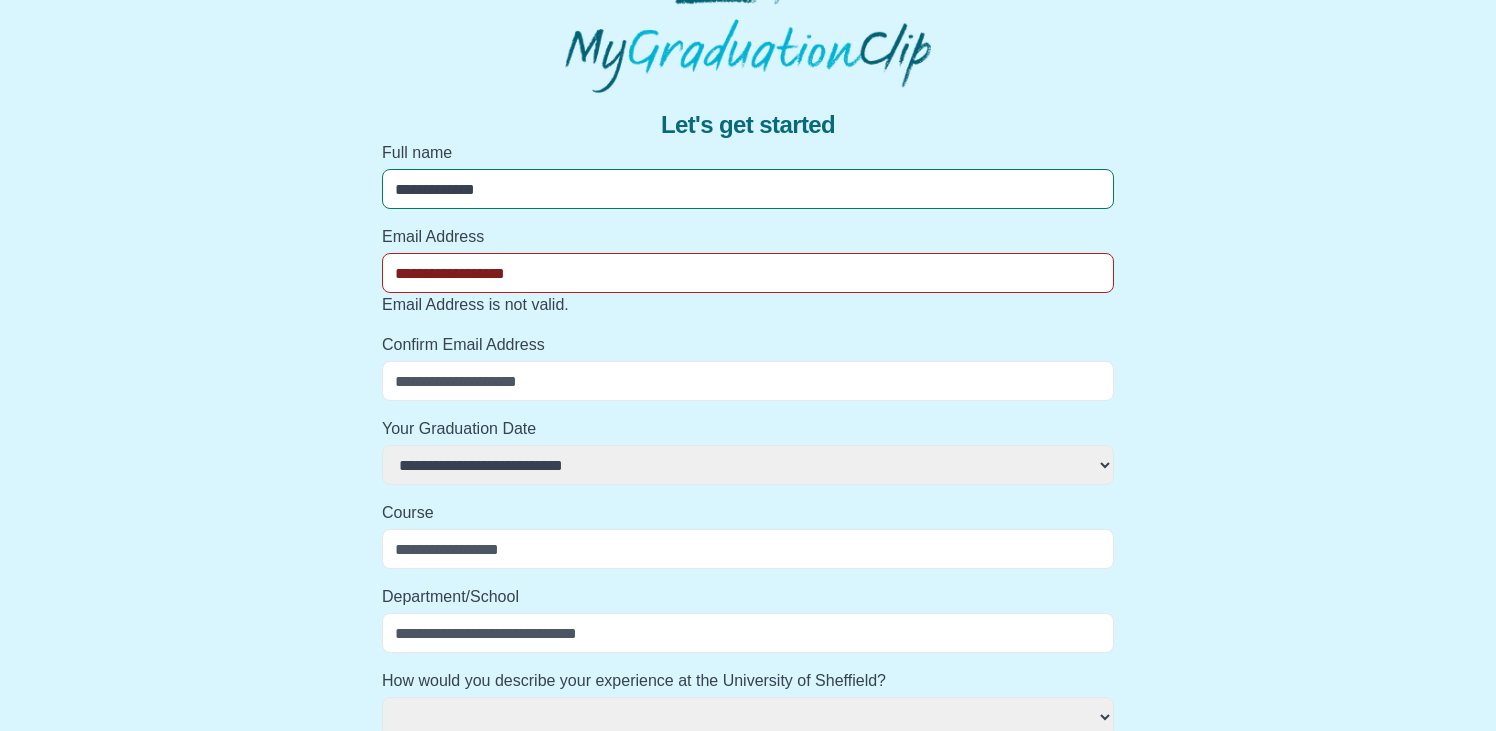 select 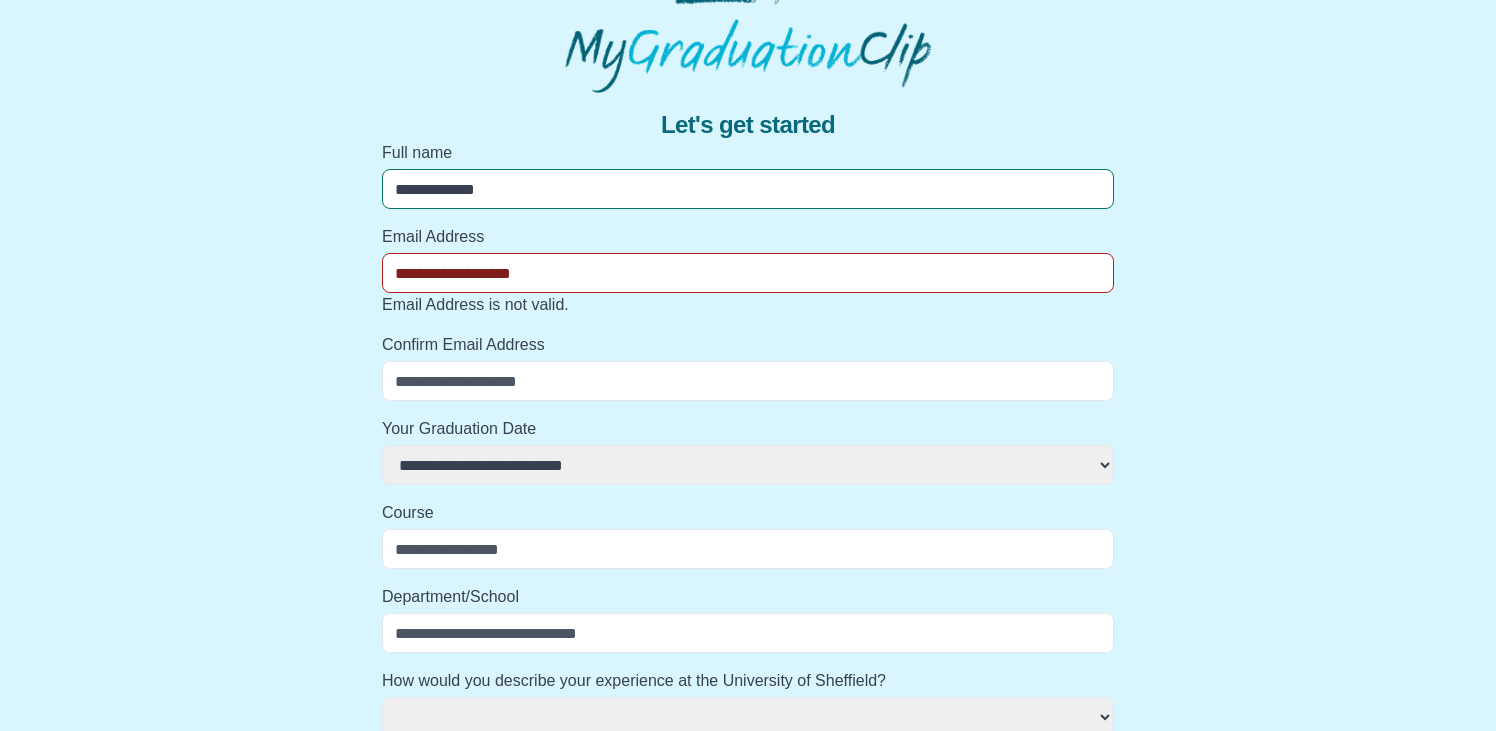 select 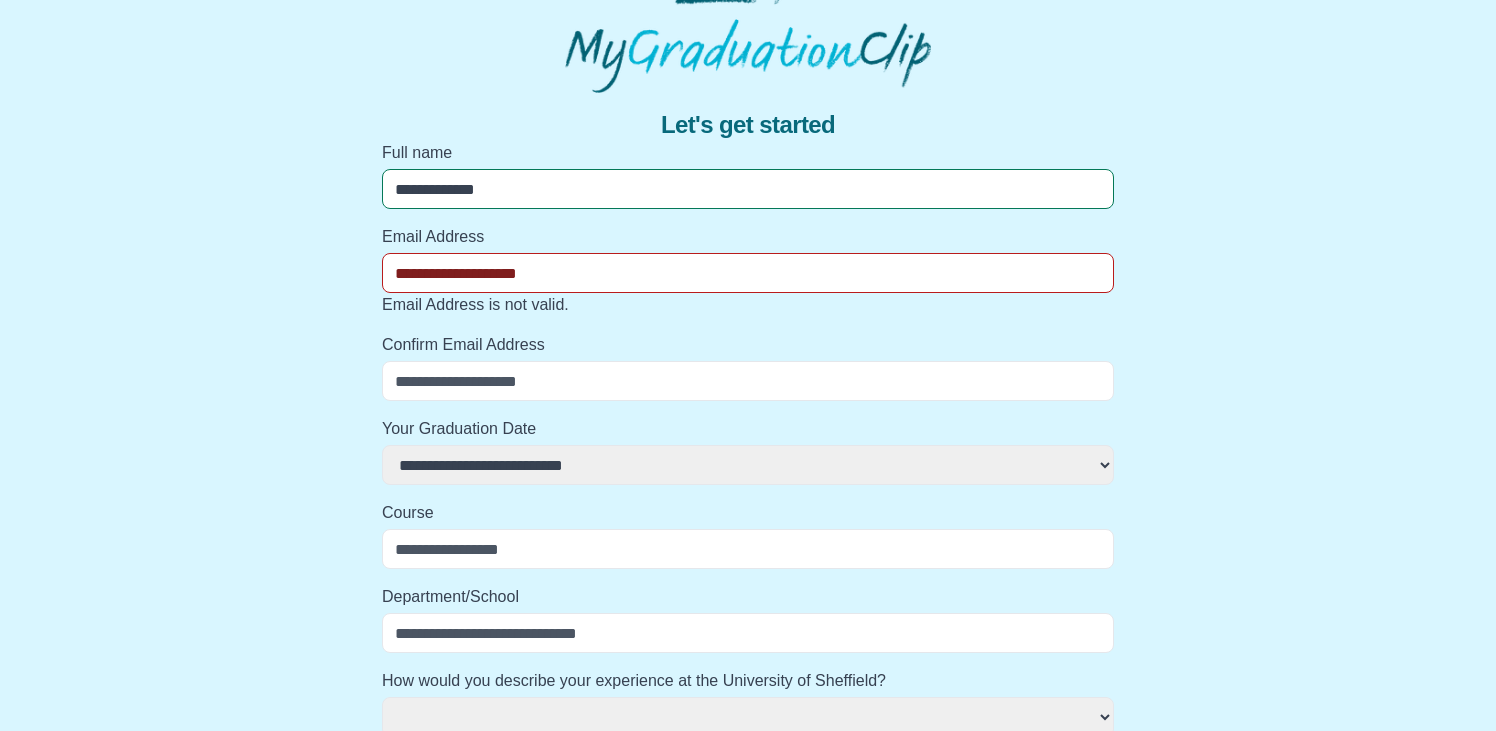 select 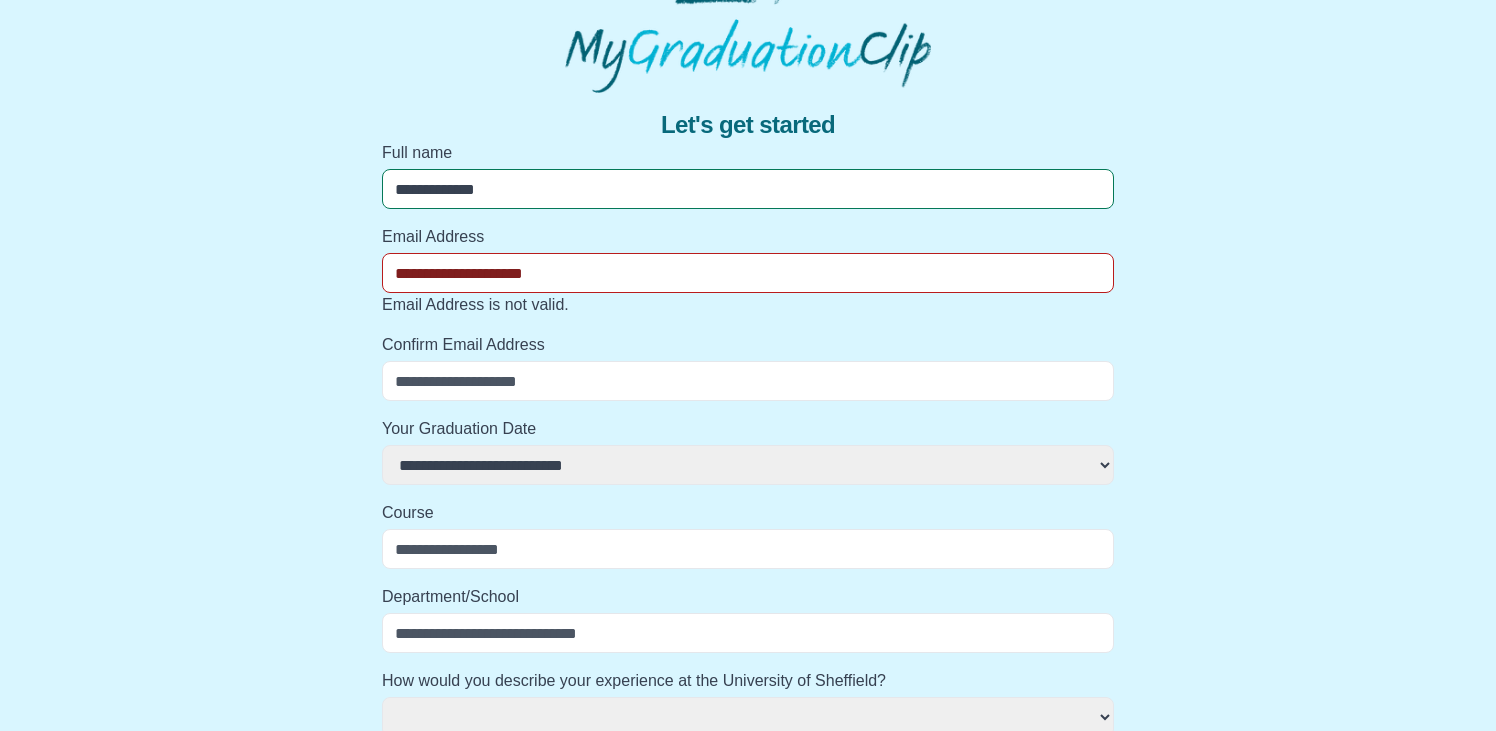 select 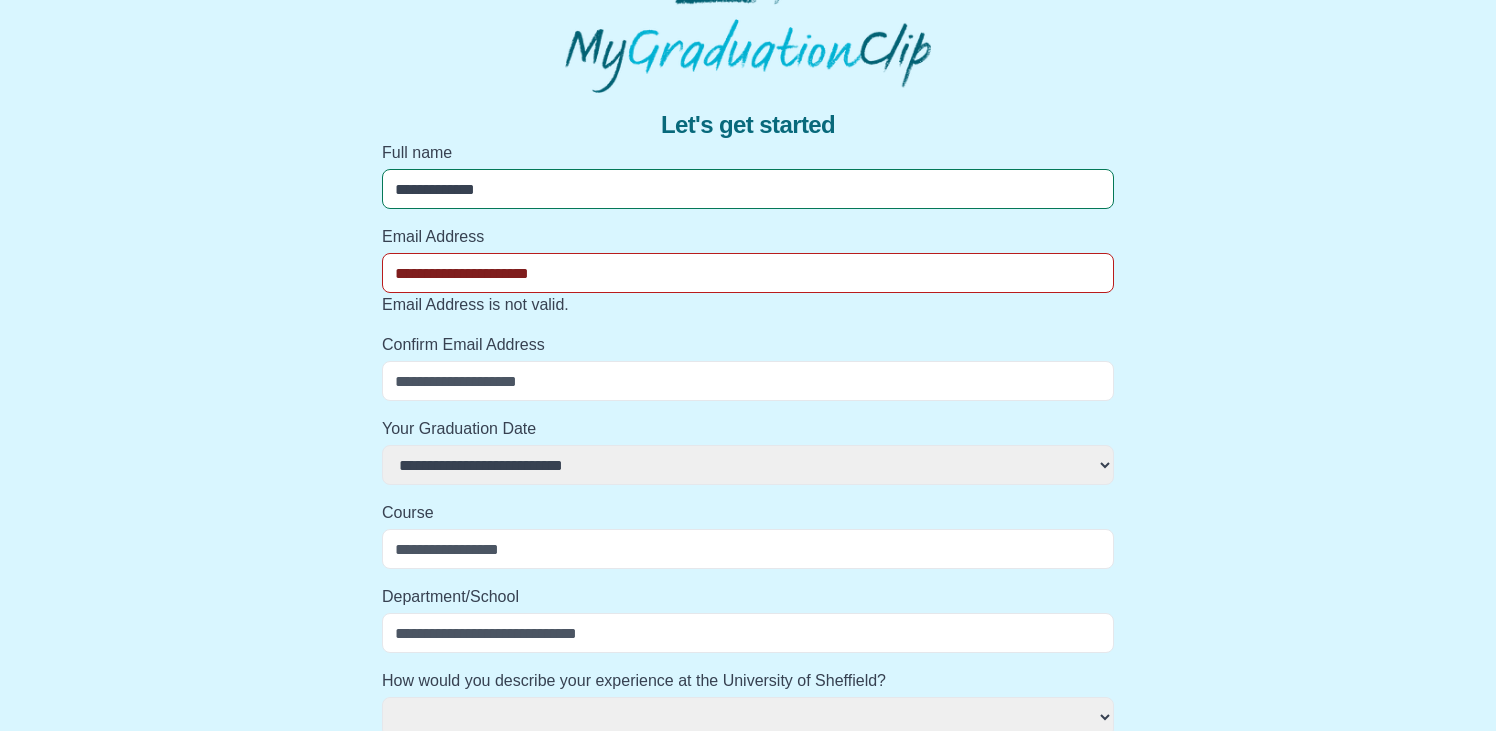 select 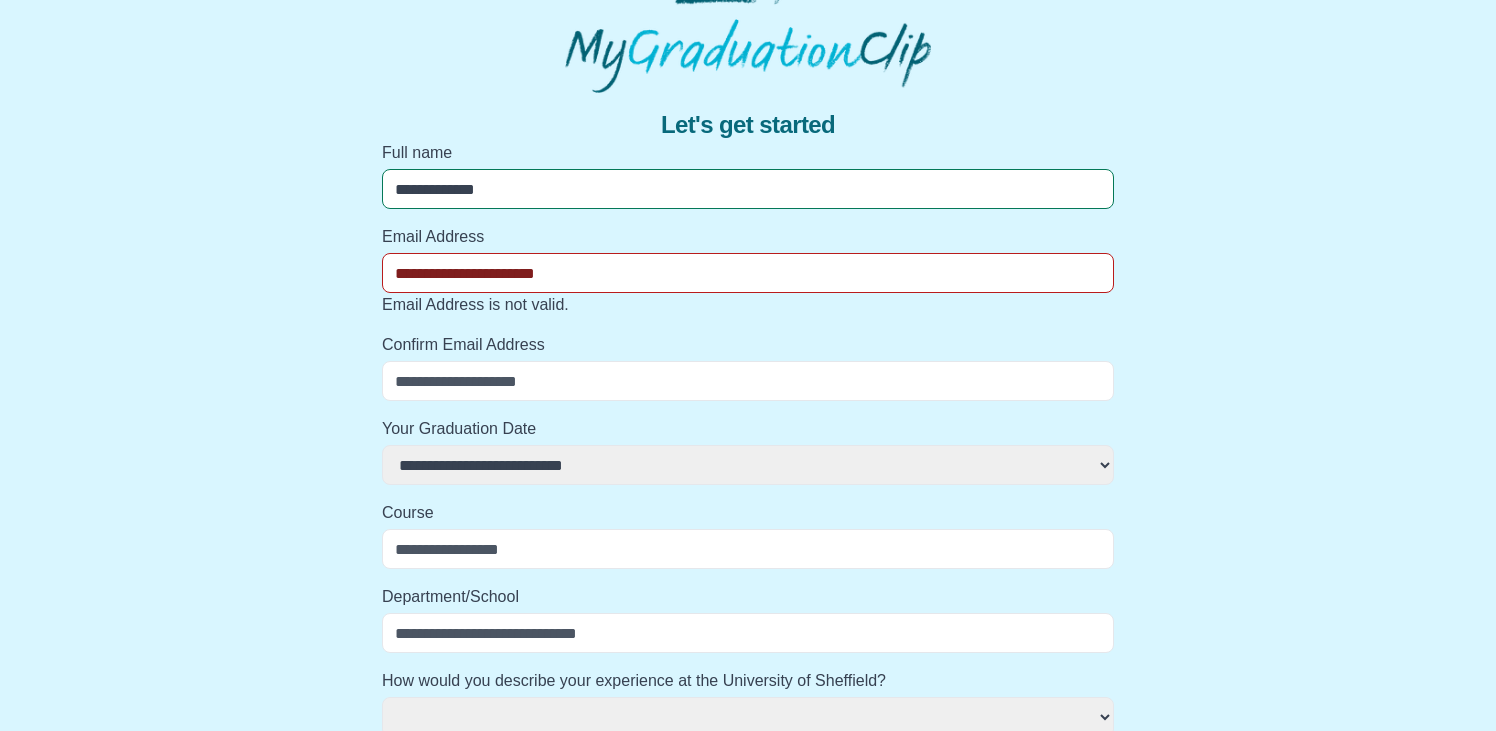 select 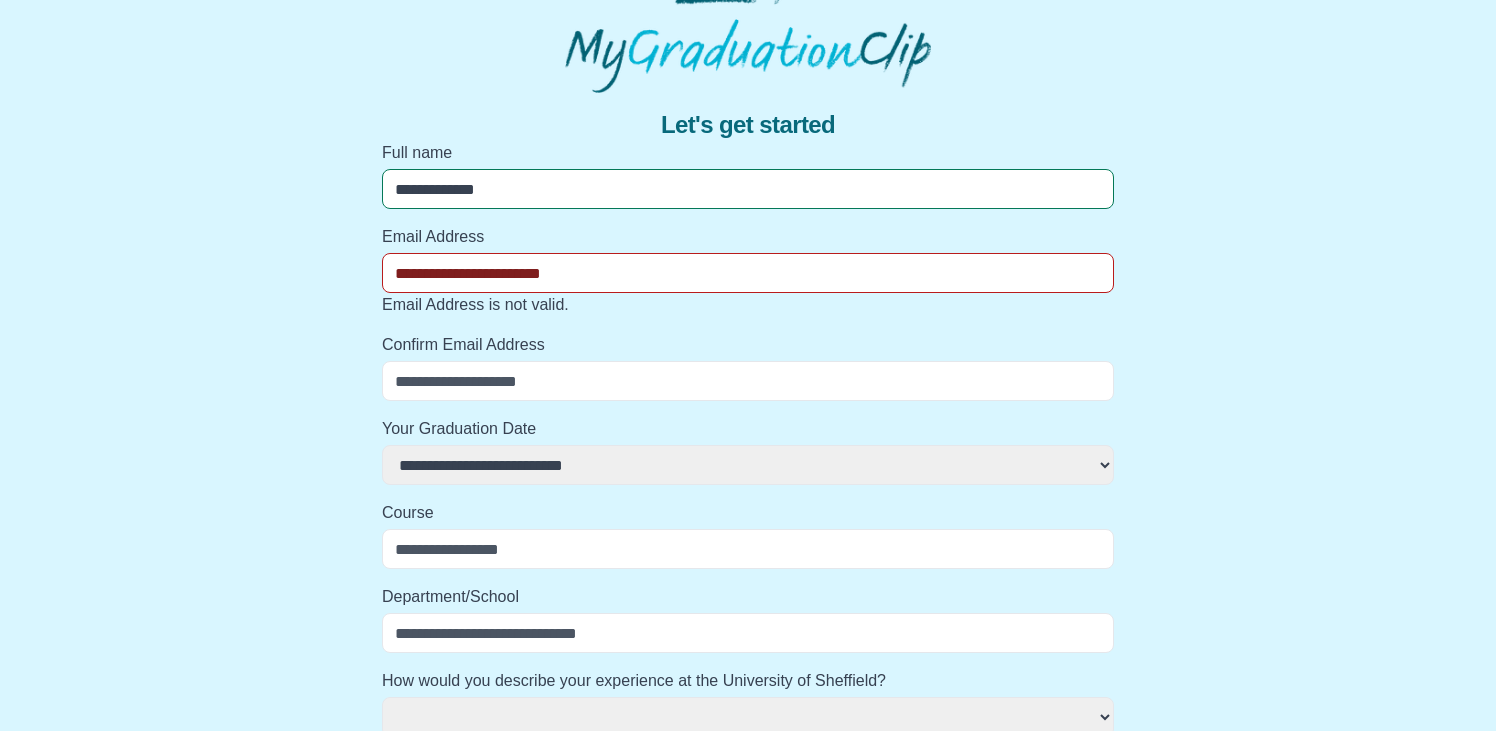 select 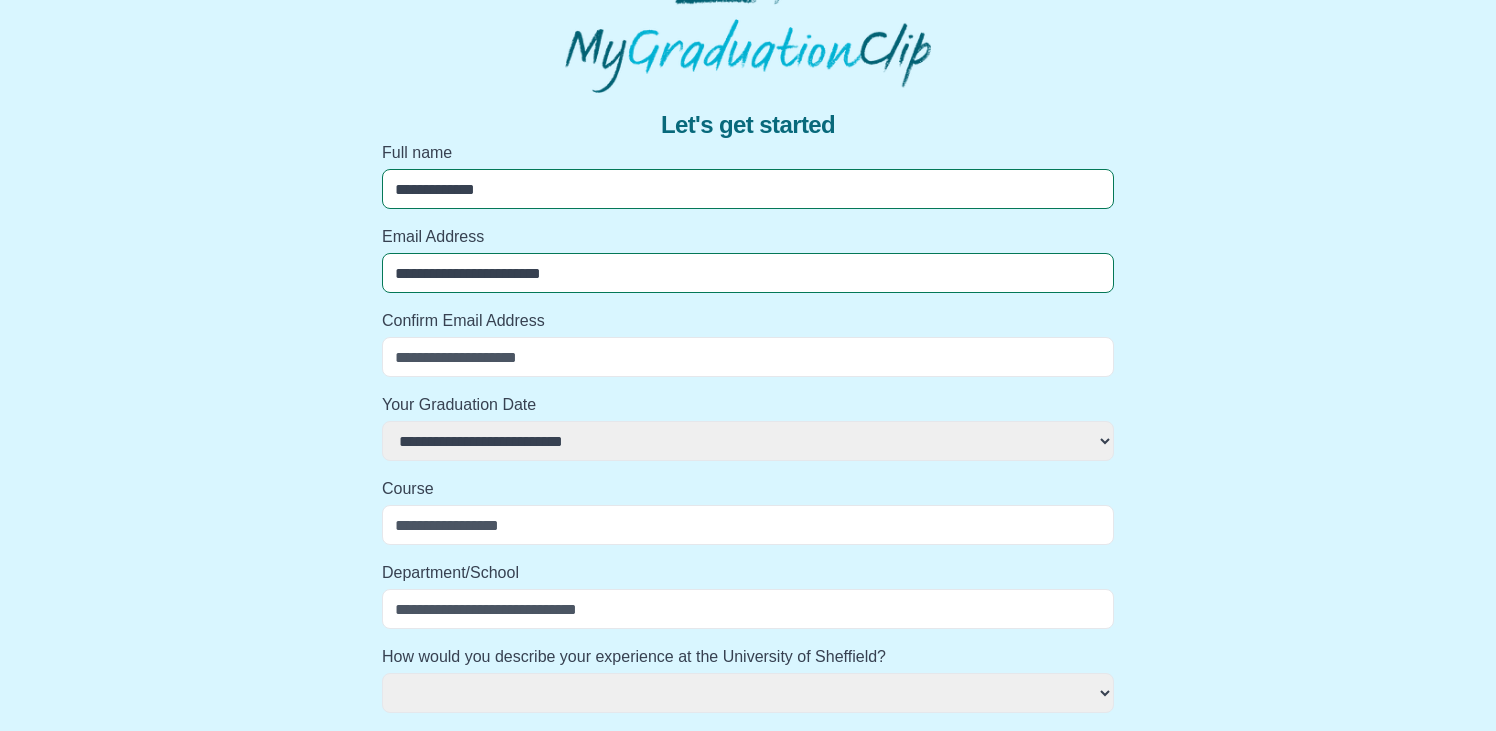 type on "**********" 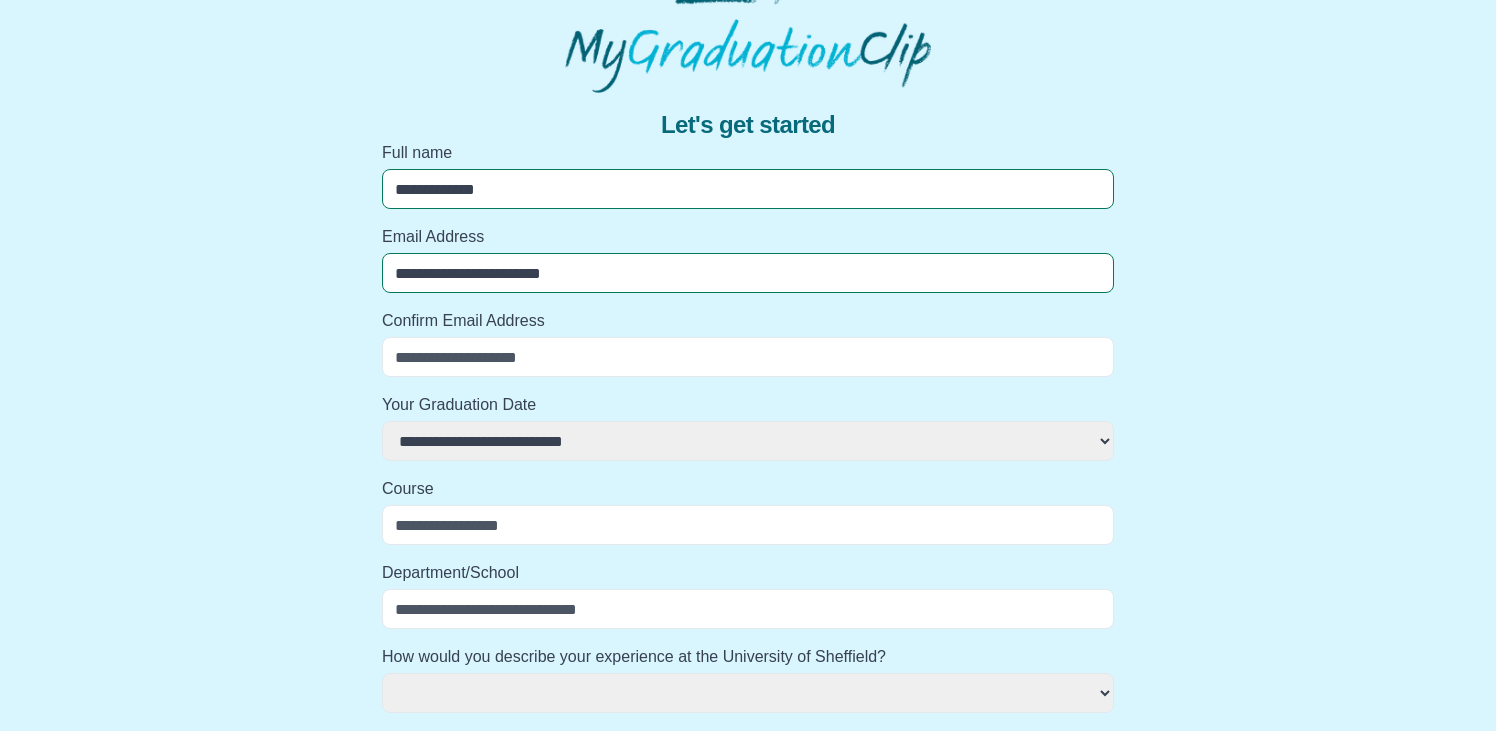 click on "Confirm Email Address" at bounding box center [748, 357] 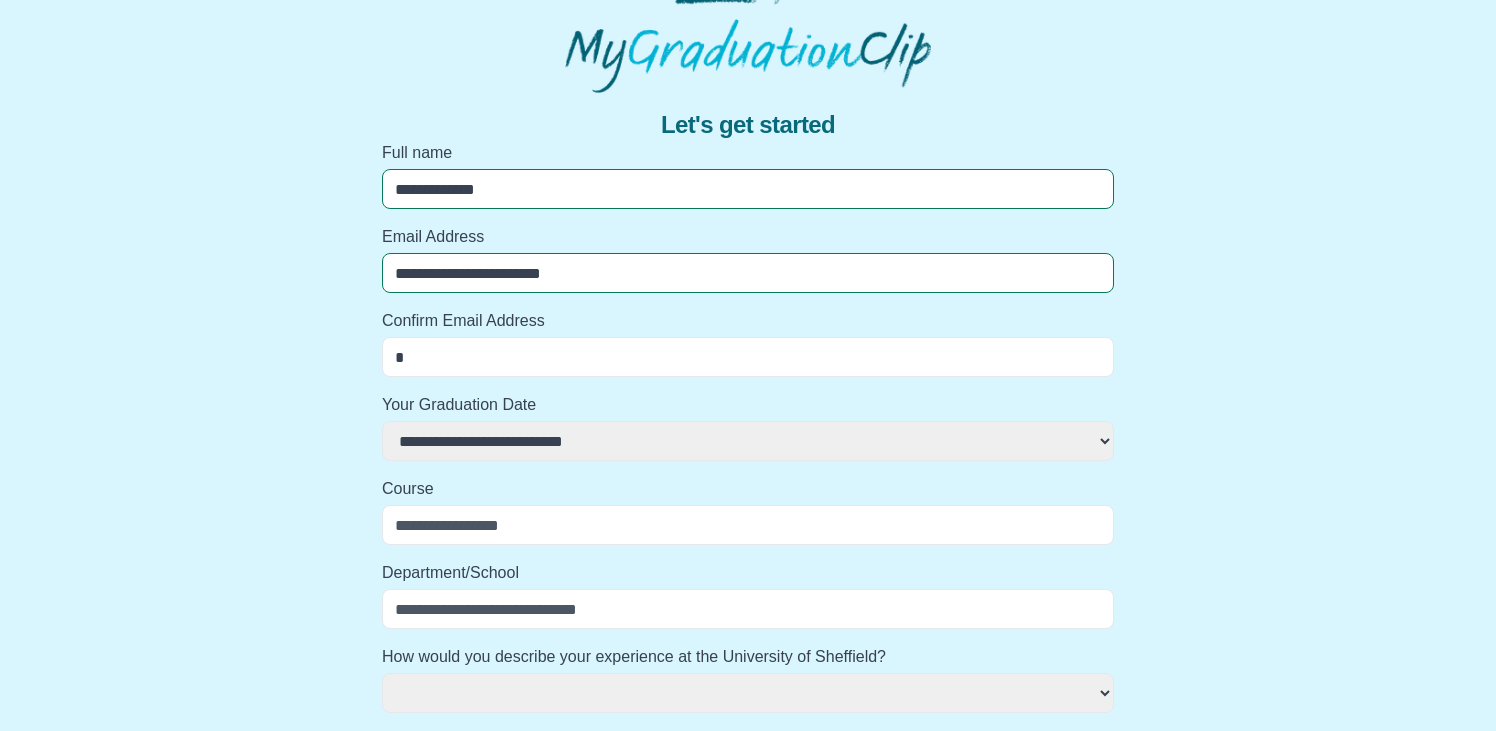 select 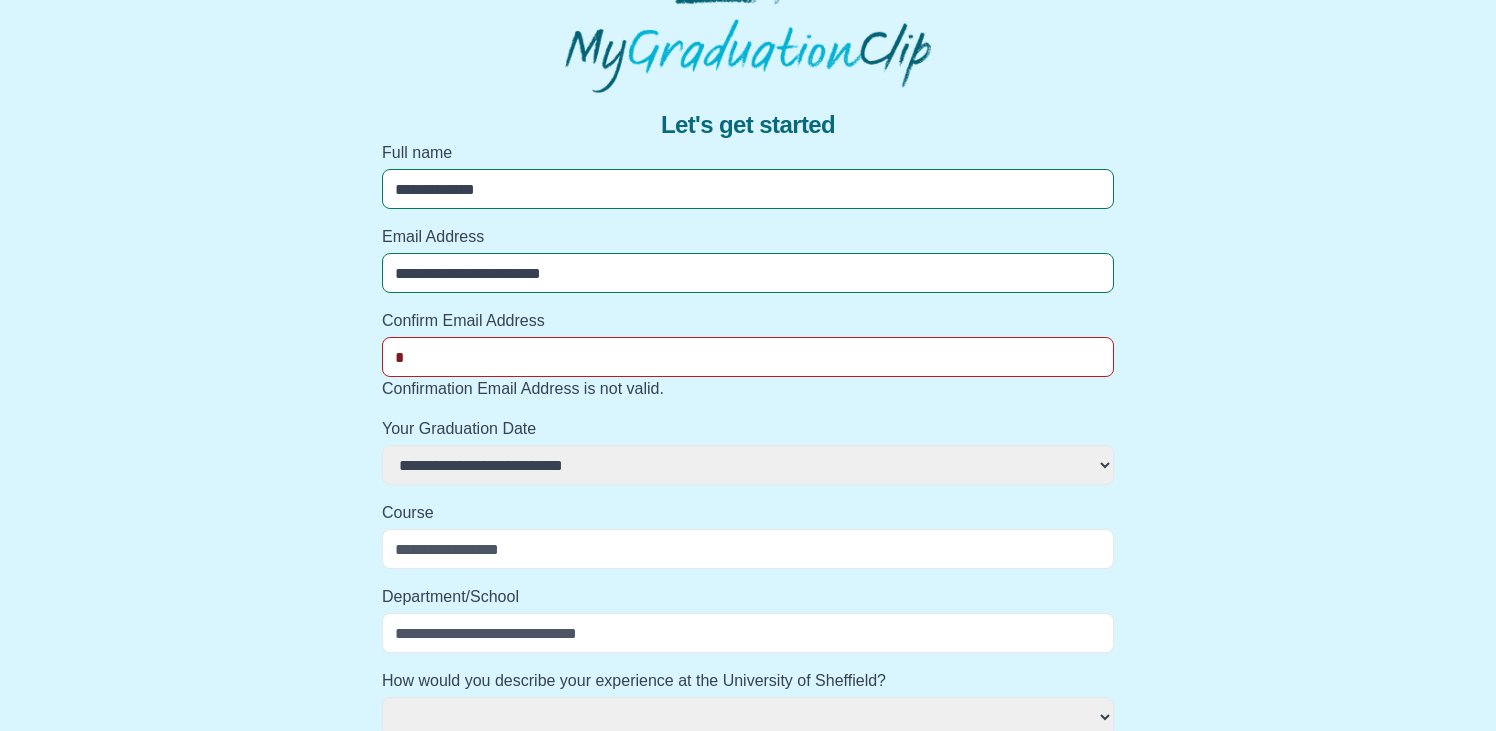 type on "**" 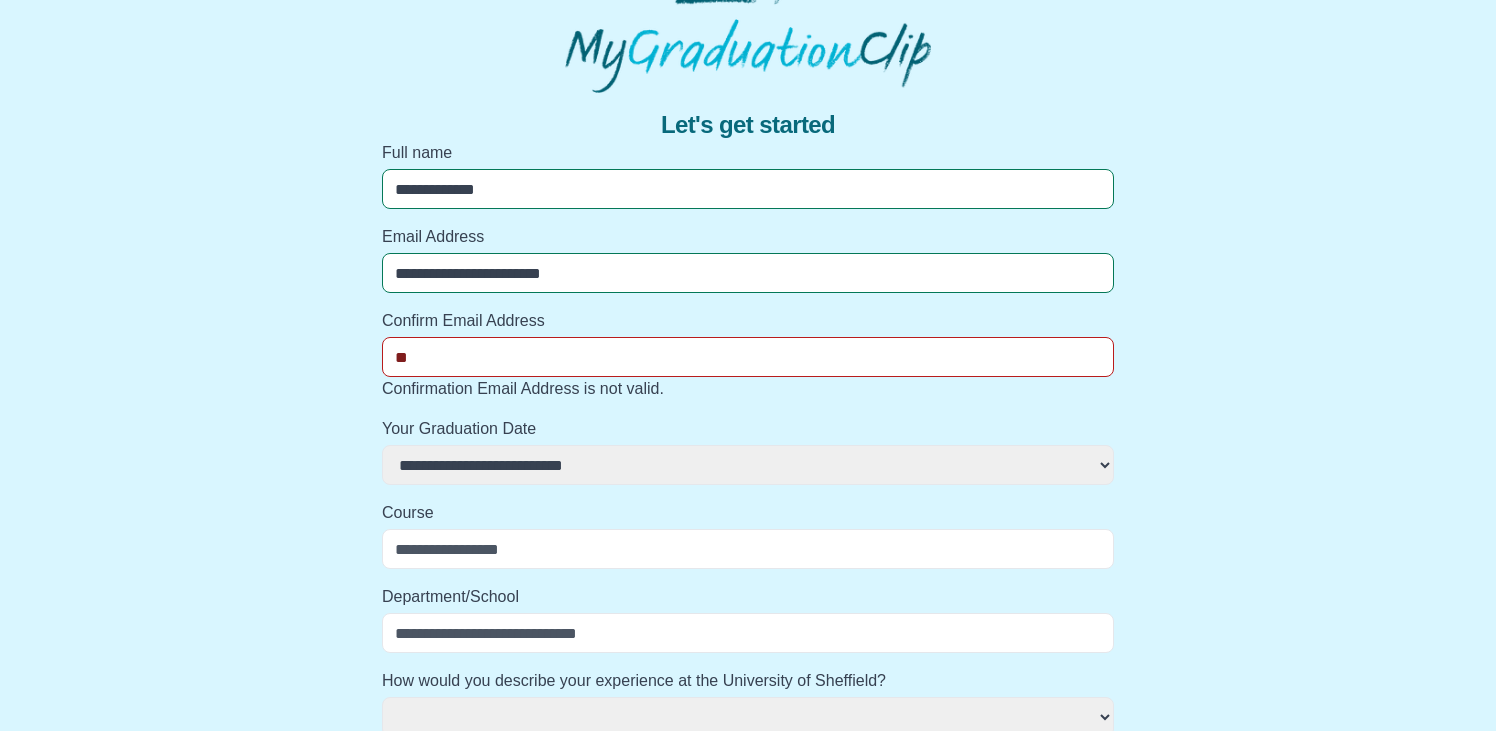 select 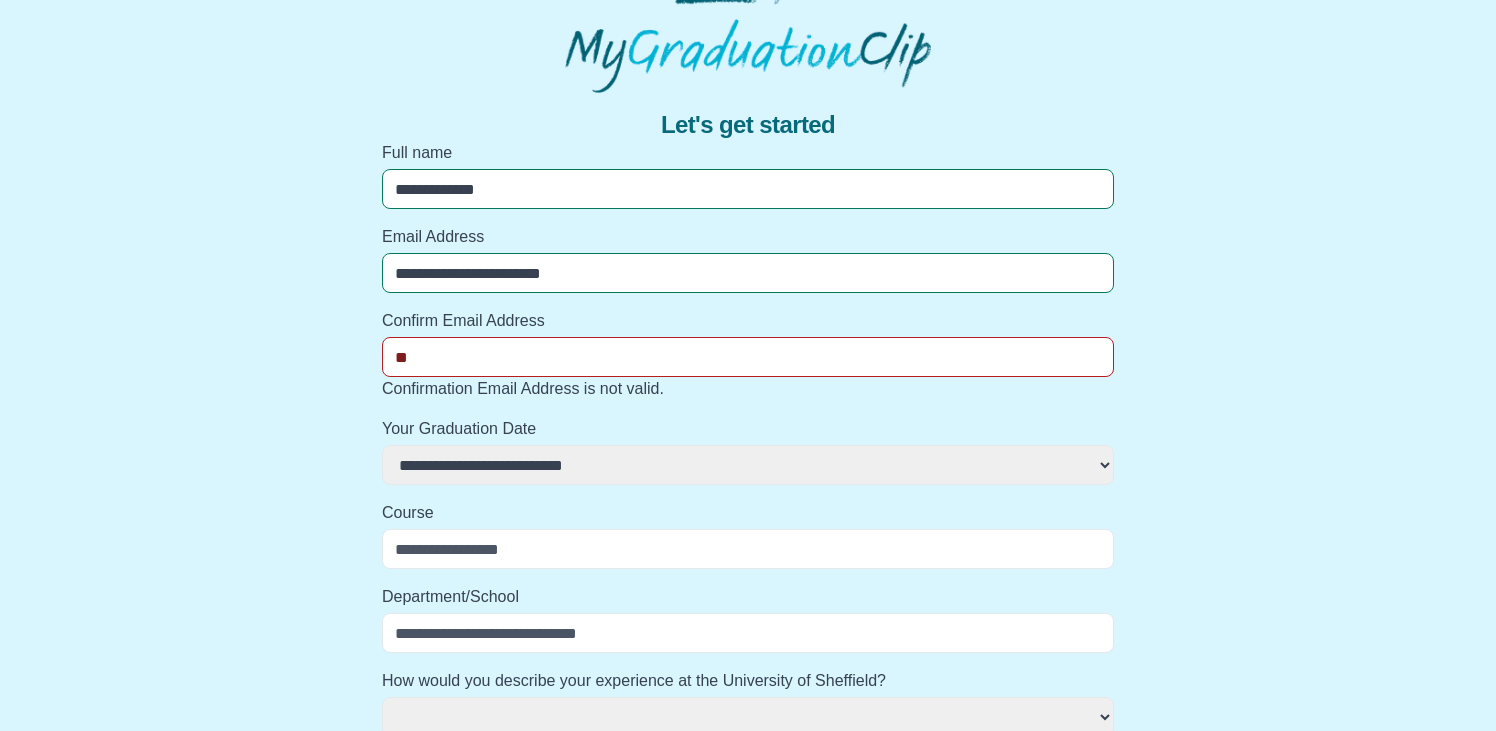 type on "***" 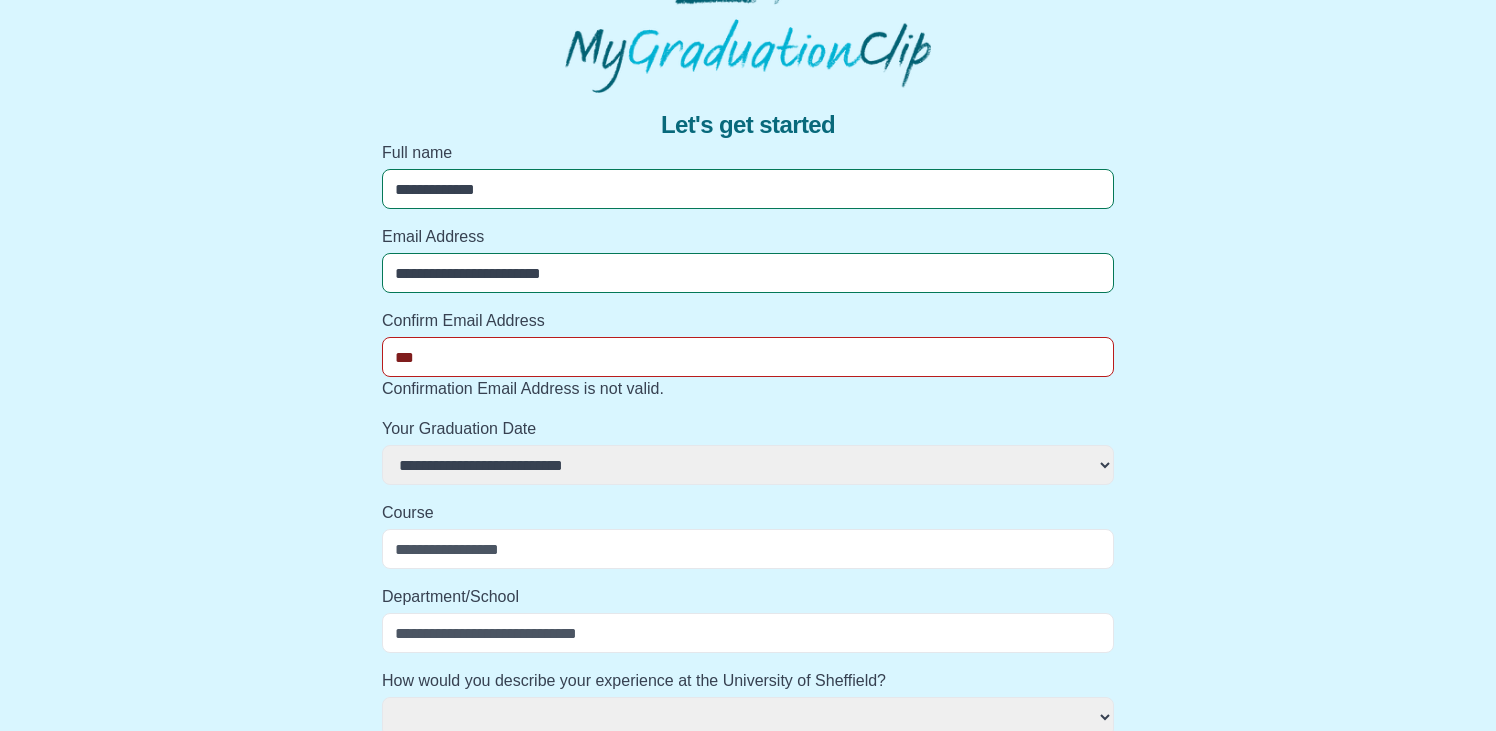 select 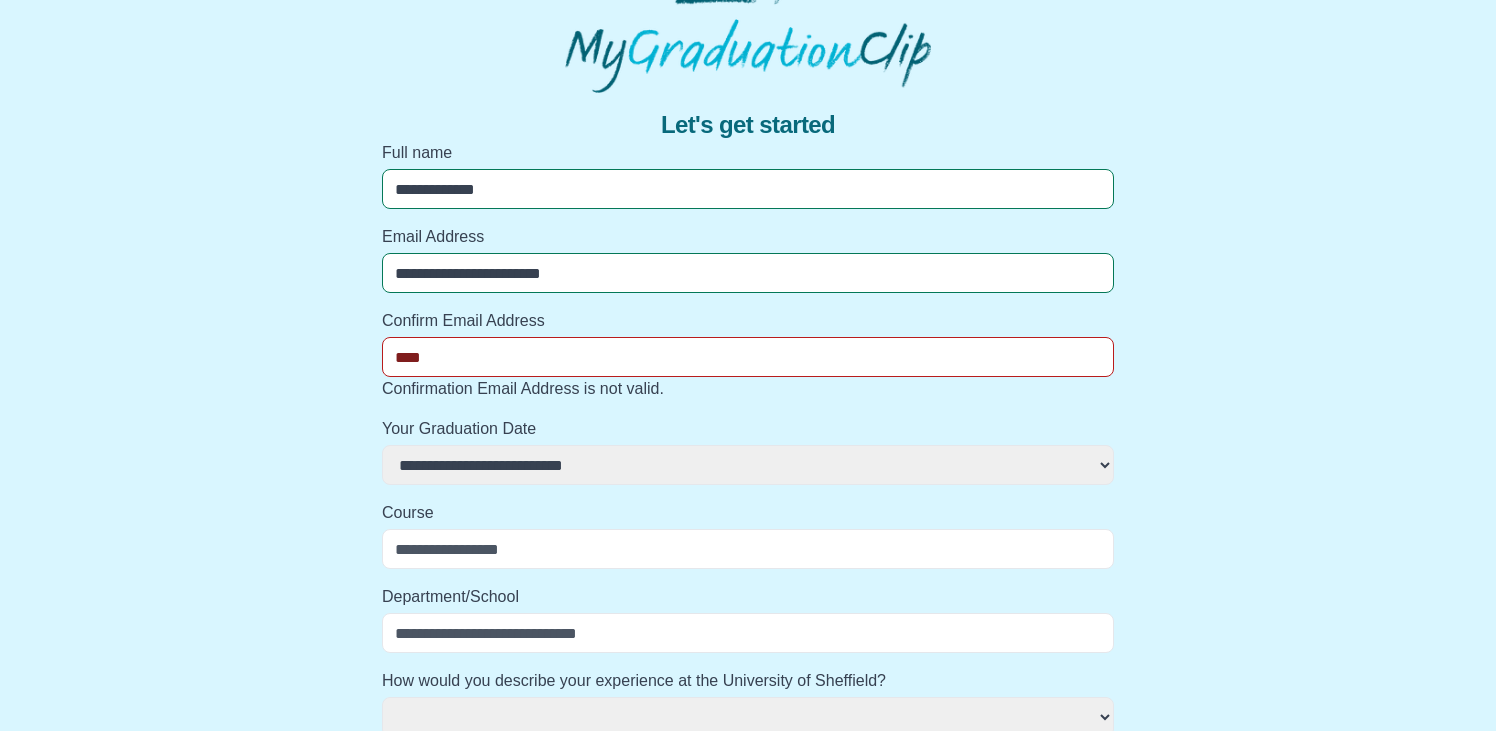 select 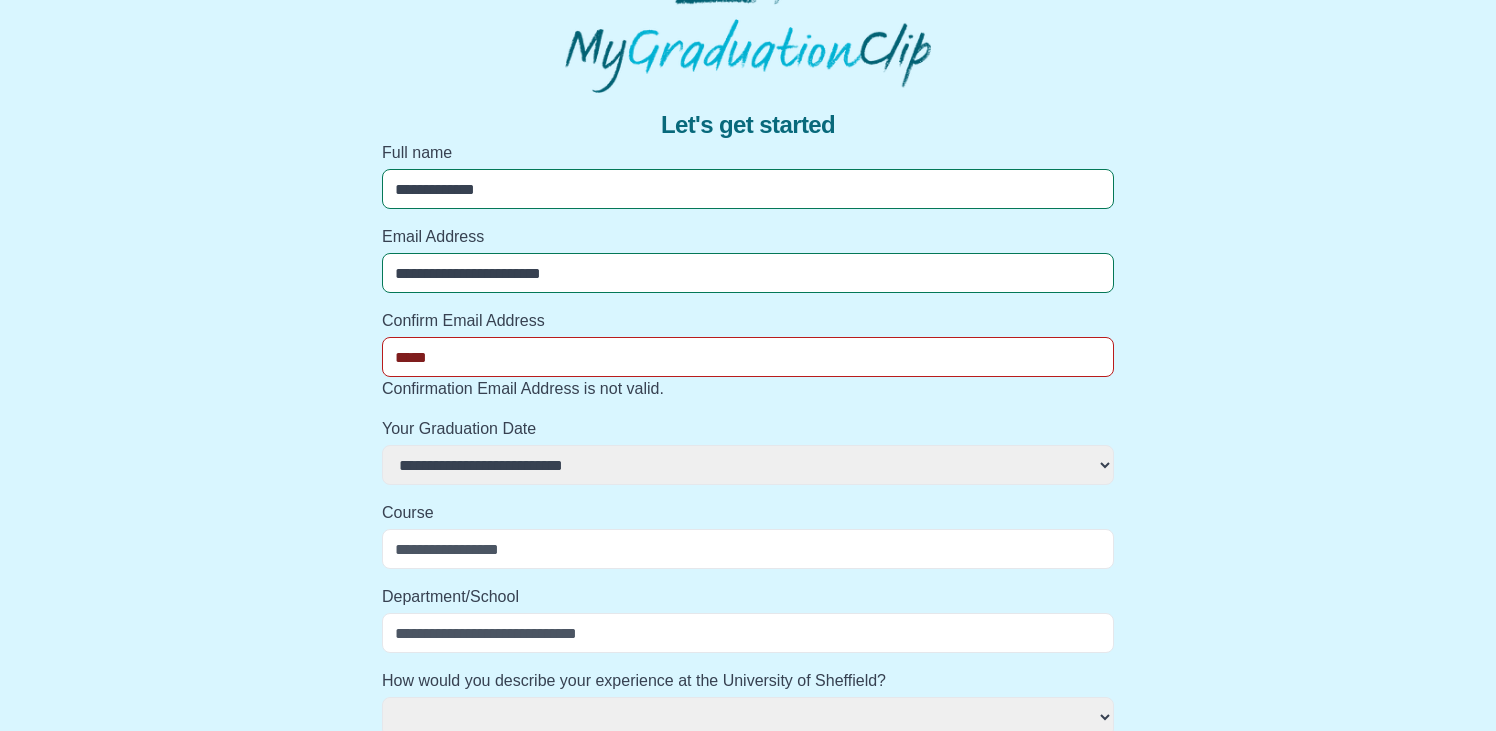 select 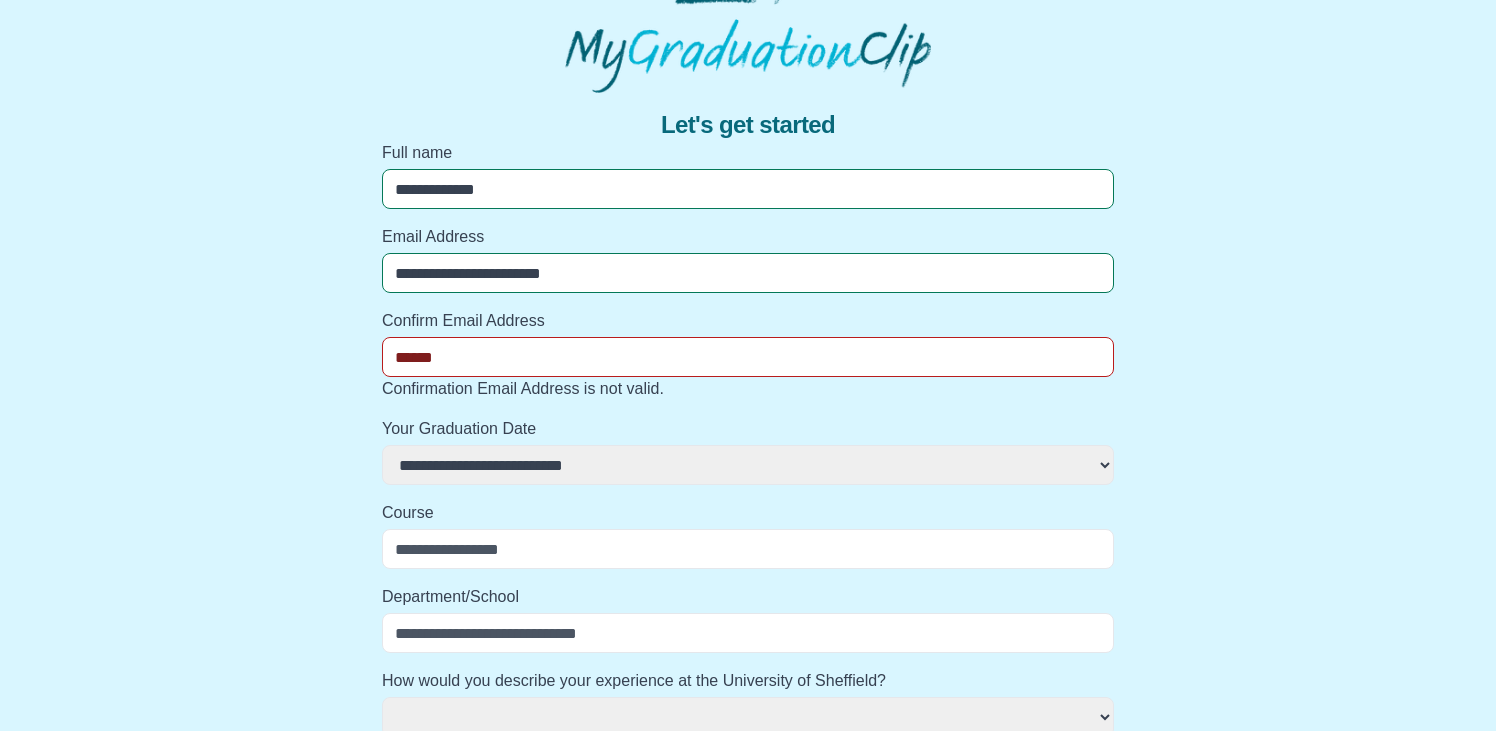 select 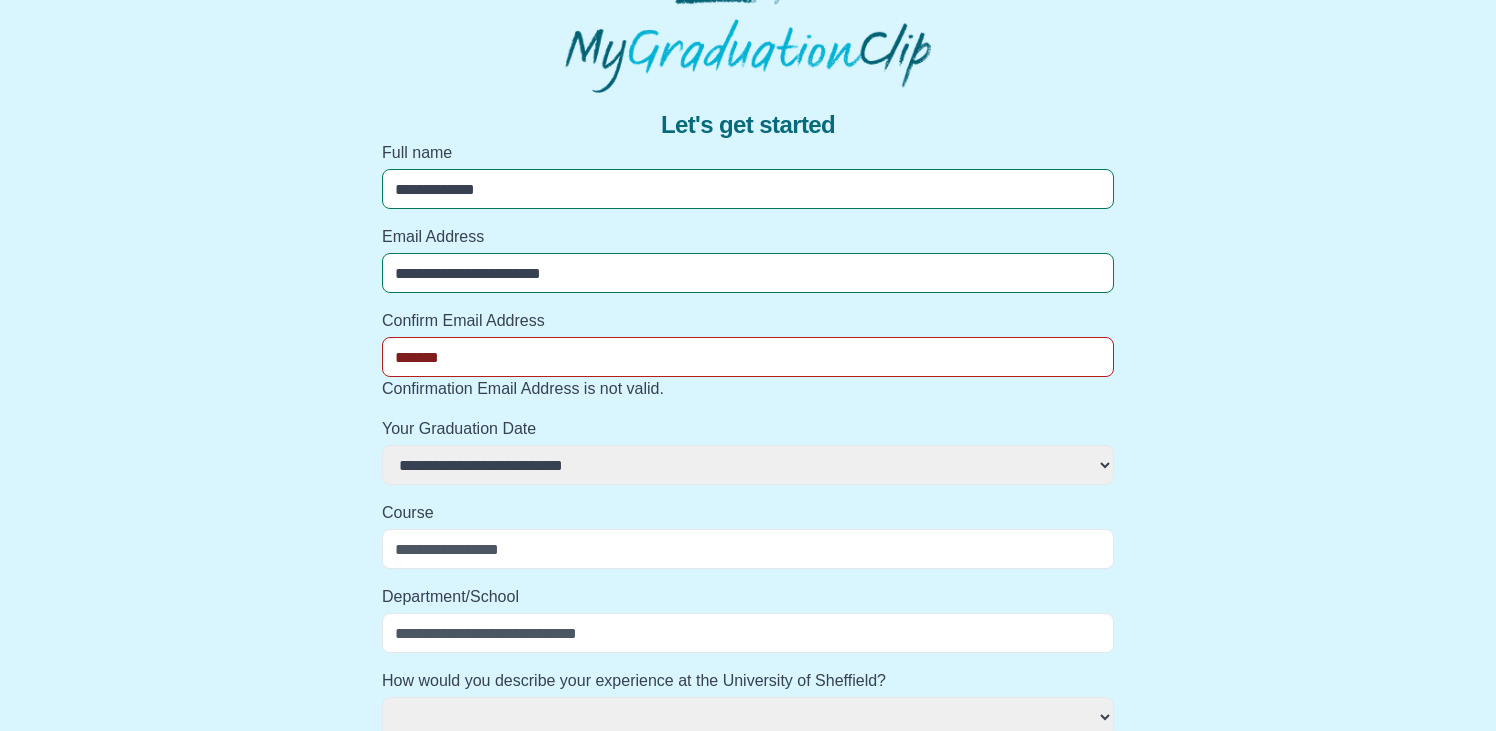 select 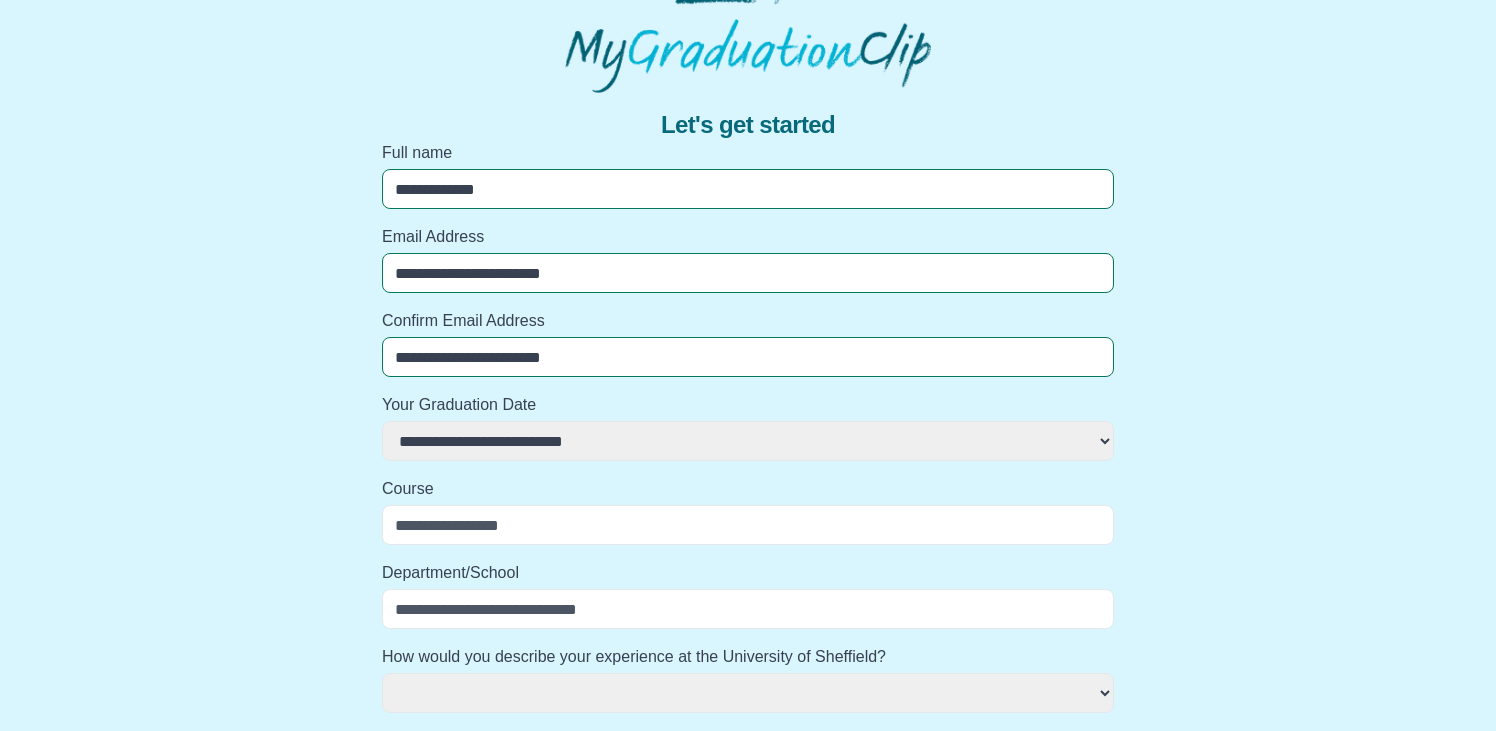 click on "**********" at bounding box center (748, 441) 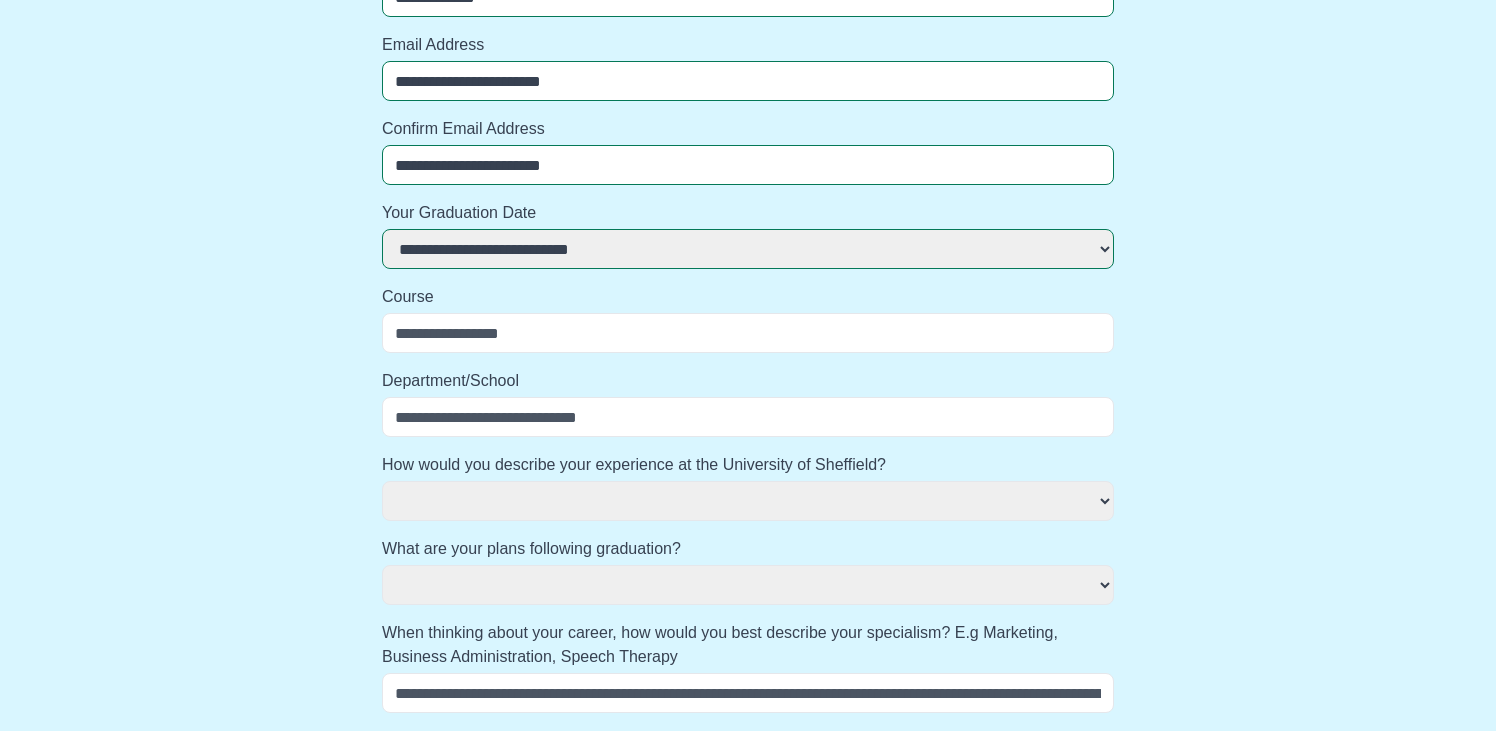 scroll, scrollTop: 285, scrollLeft: 0, axis: vertical 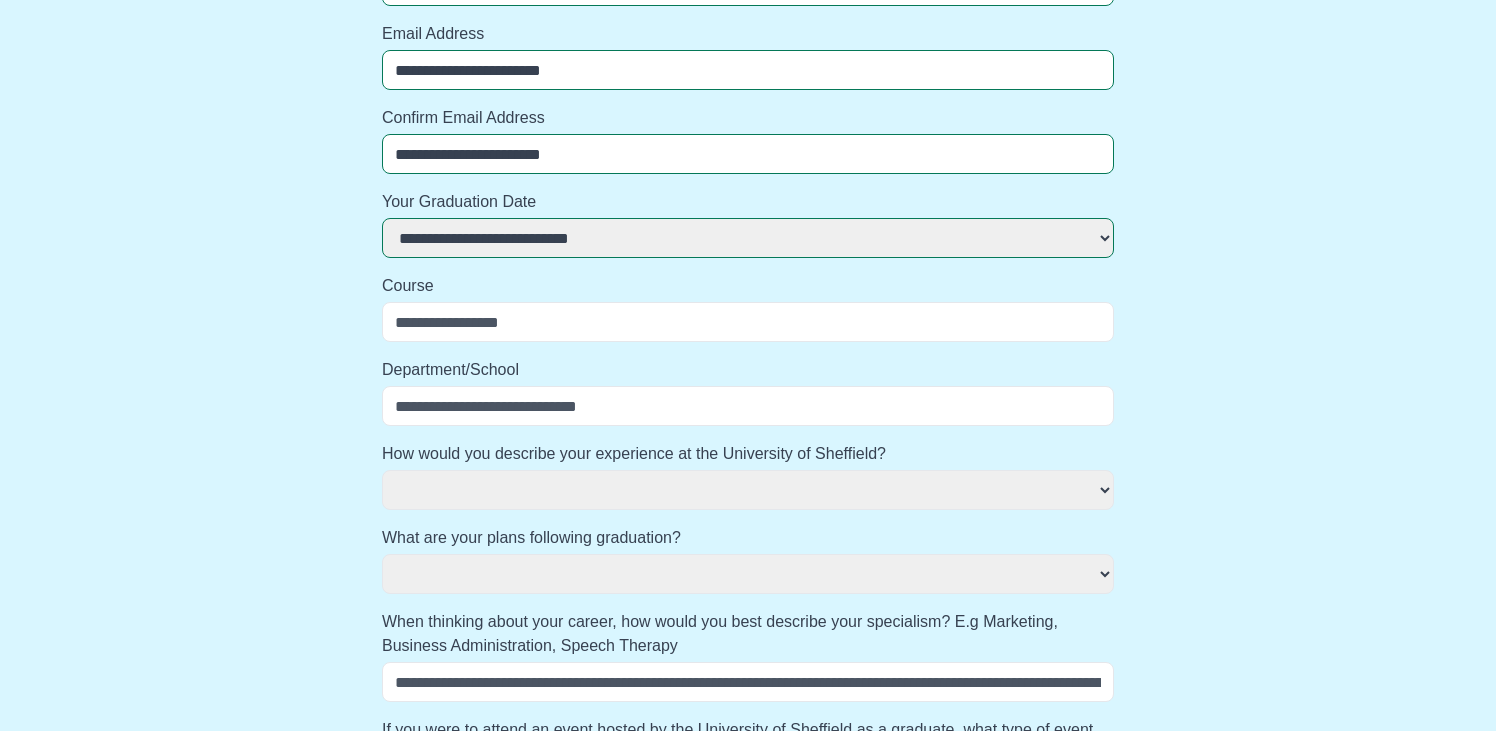 click on "Course" at bounding box center (748, 322) 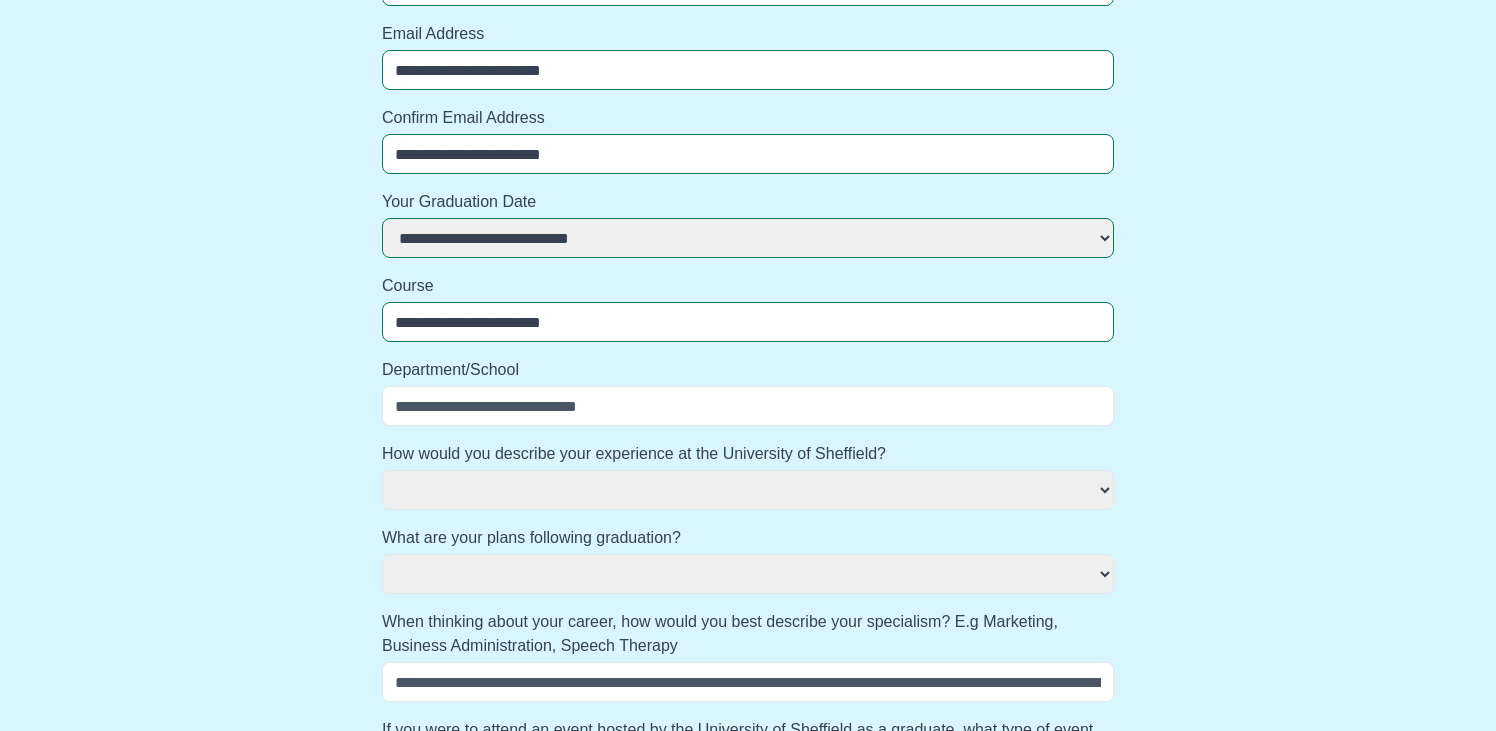 click on "Department/School" at bounding box center (748, 406) 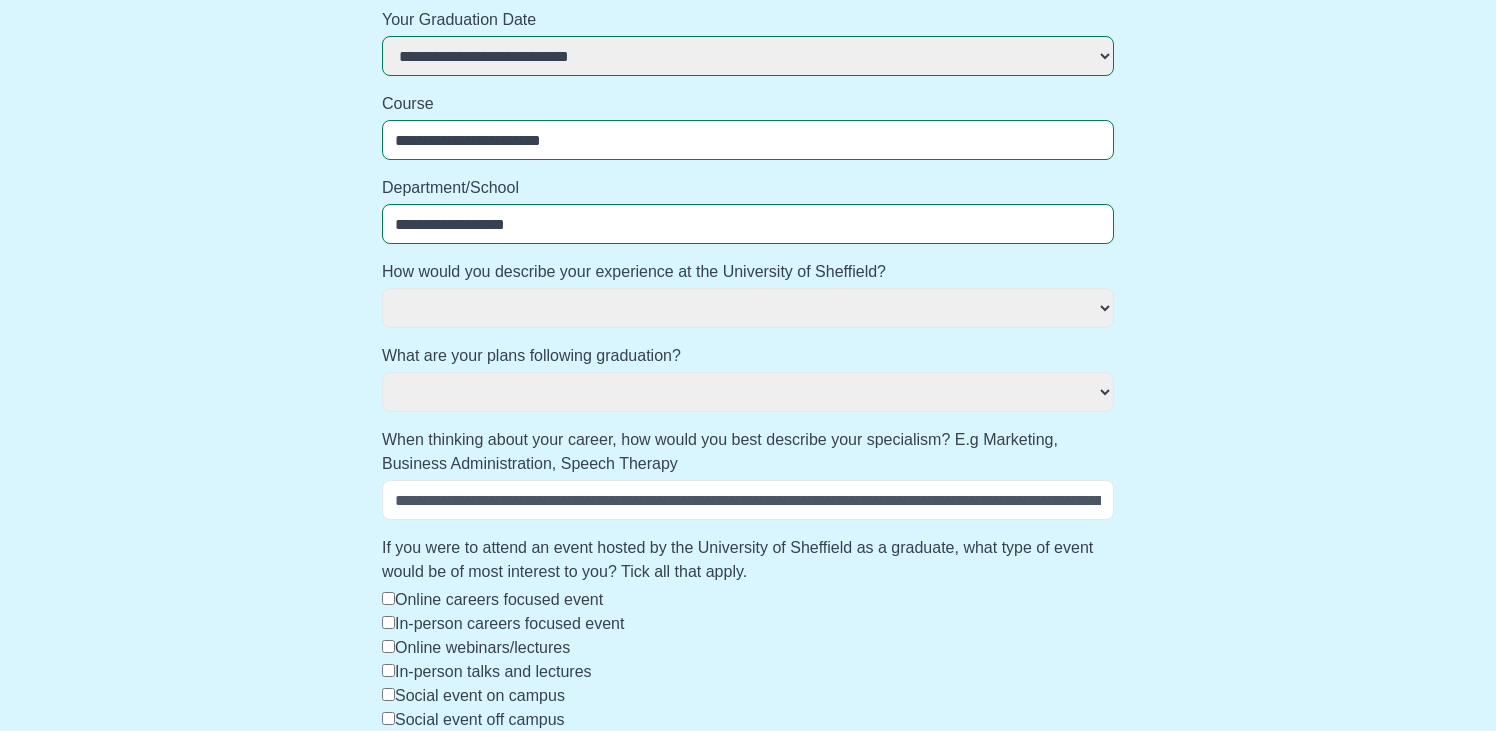 scroll, scrollTop: 482, scrollLeft: 0, axis: vertical 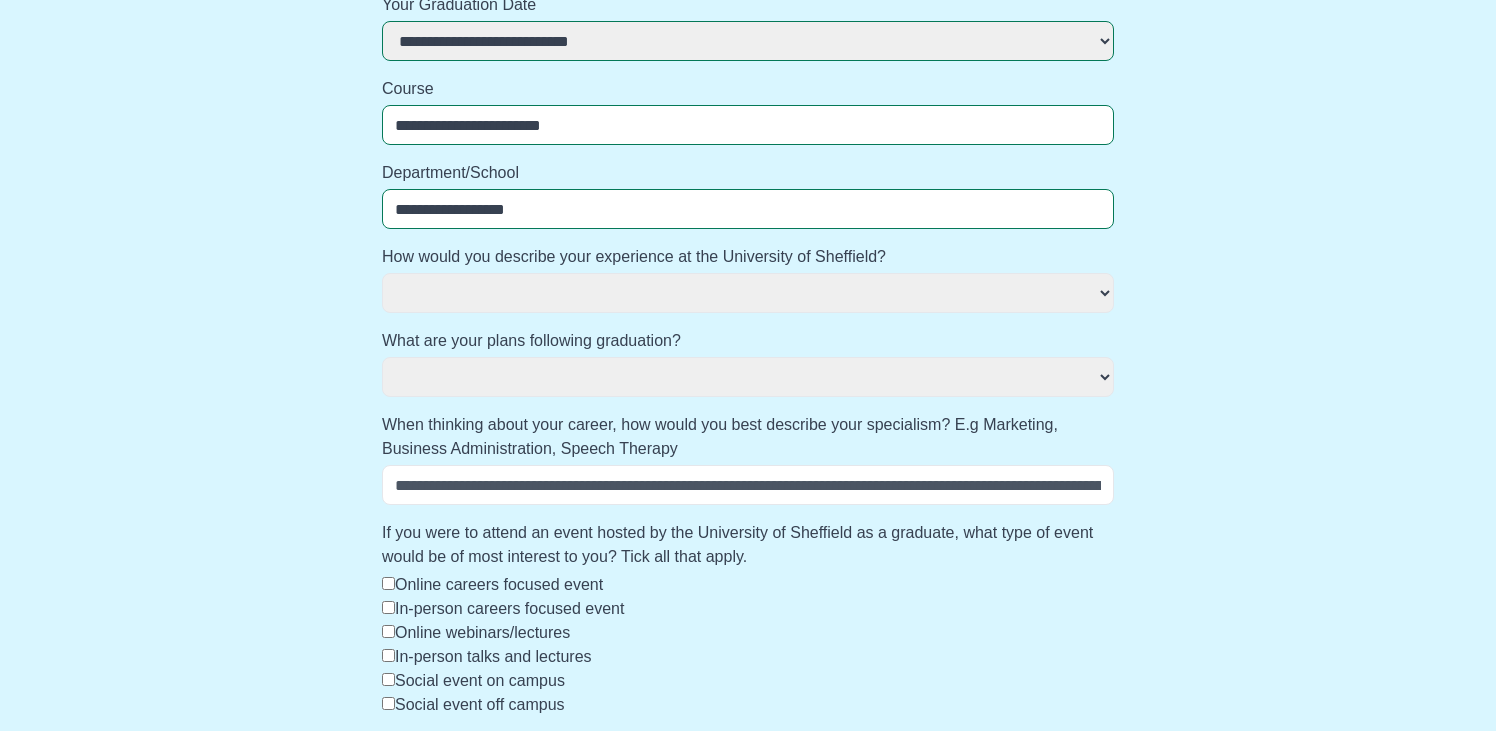 click on "**********" at bounding box center (748, 293) 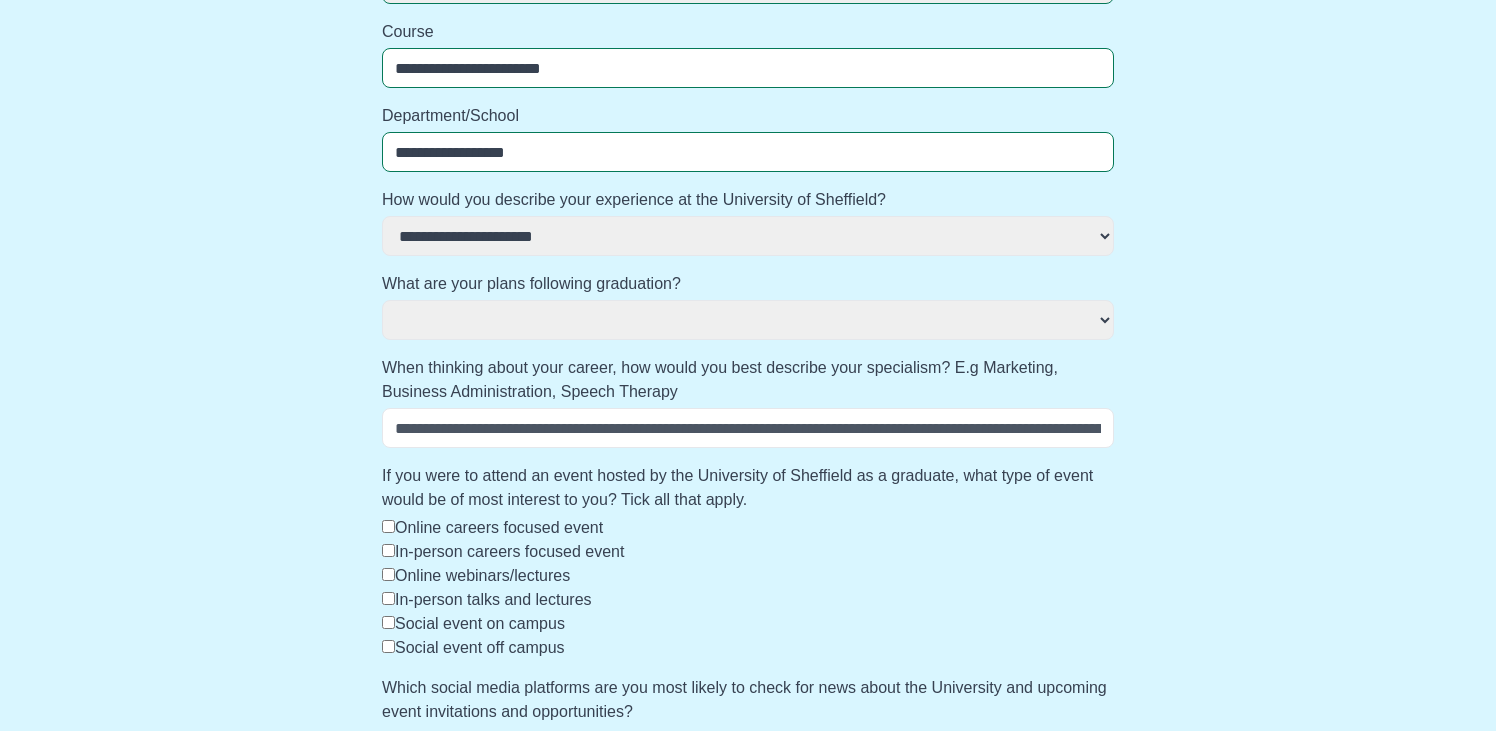 scroll, scrollTop: 542, scrollLeft: 0, axis: vertical 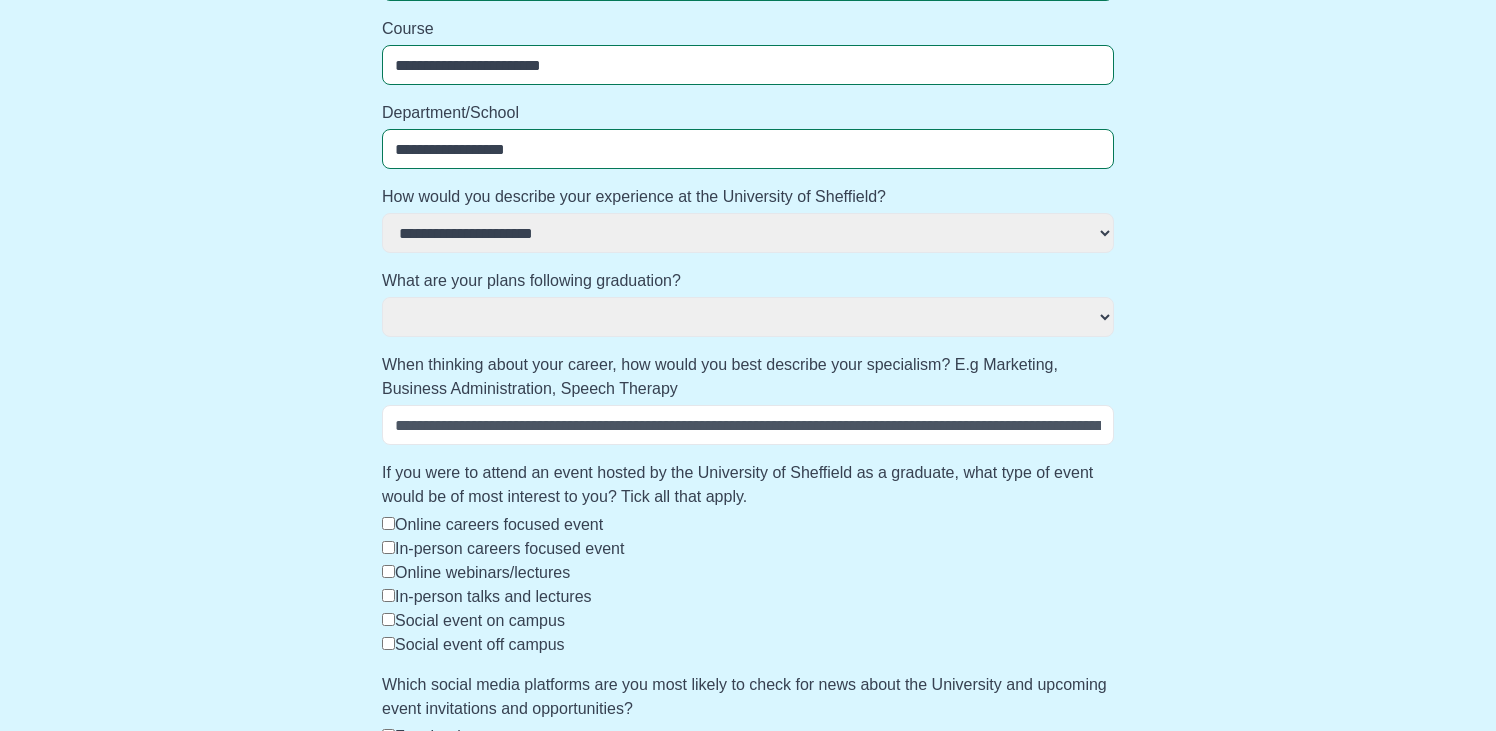 click on "**********" at bounding box center (748, 317) 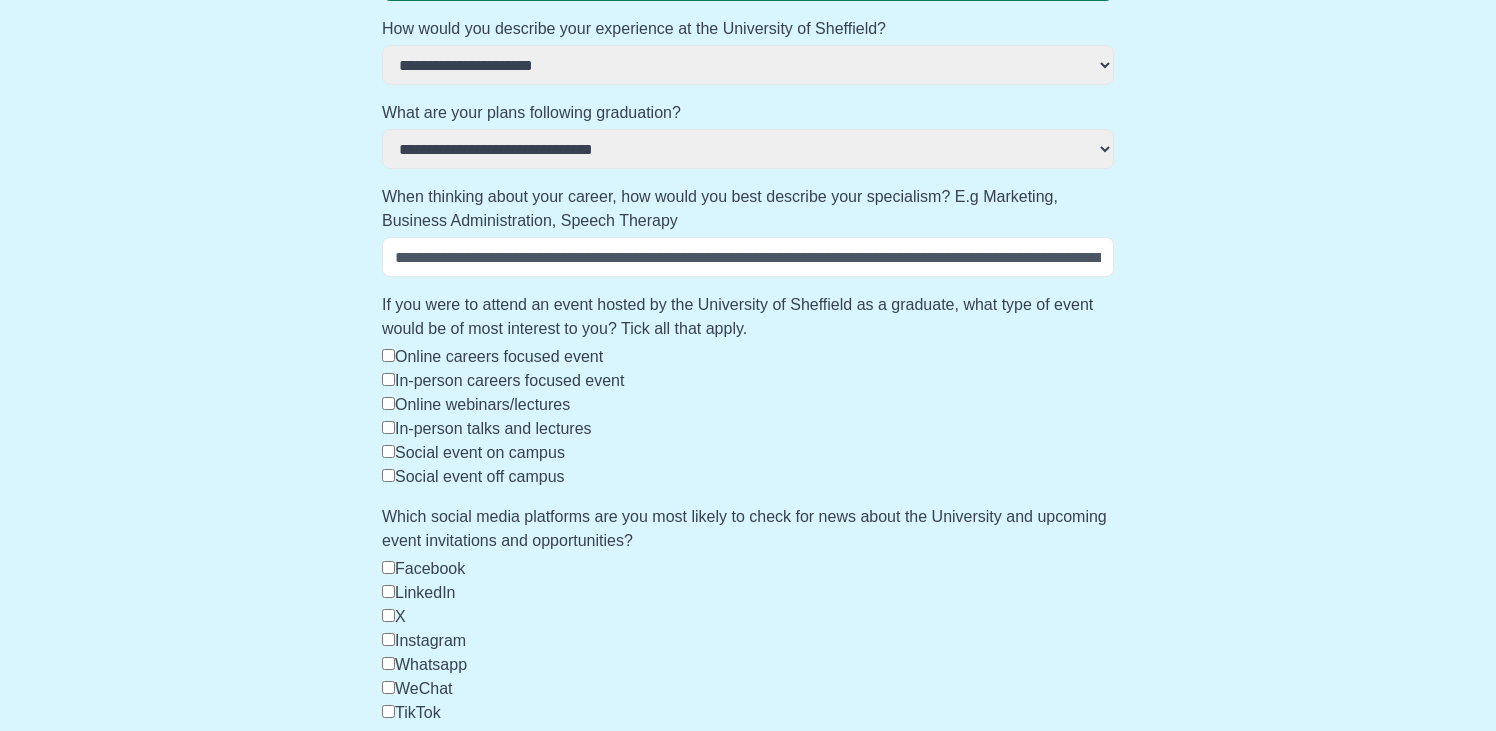 scroll, scrollTop: 729, scrollLeft: 0, axis: vertical 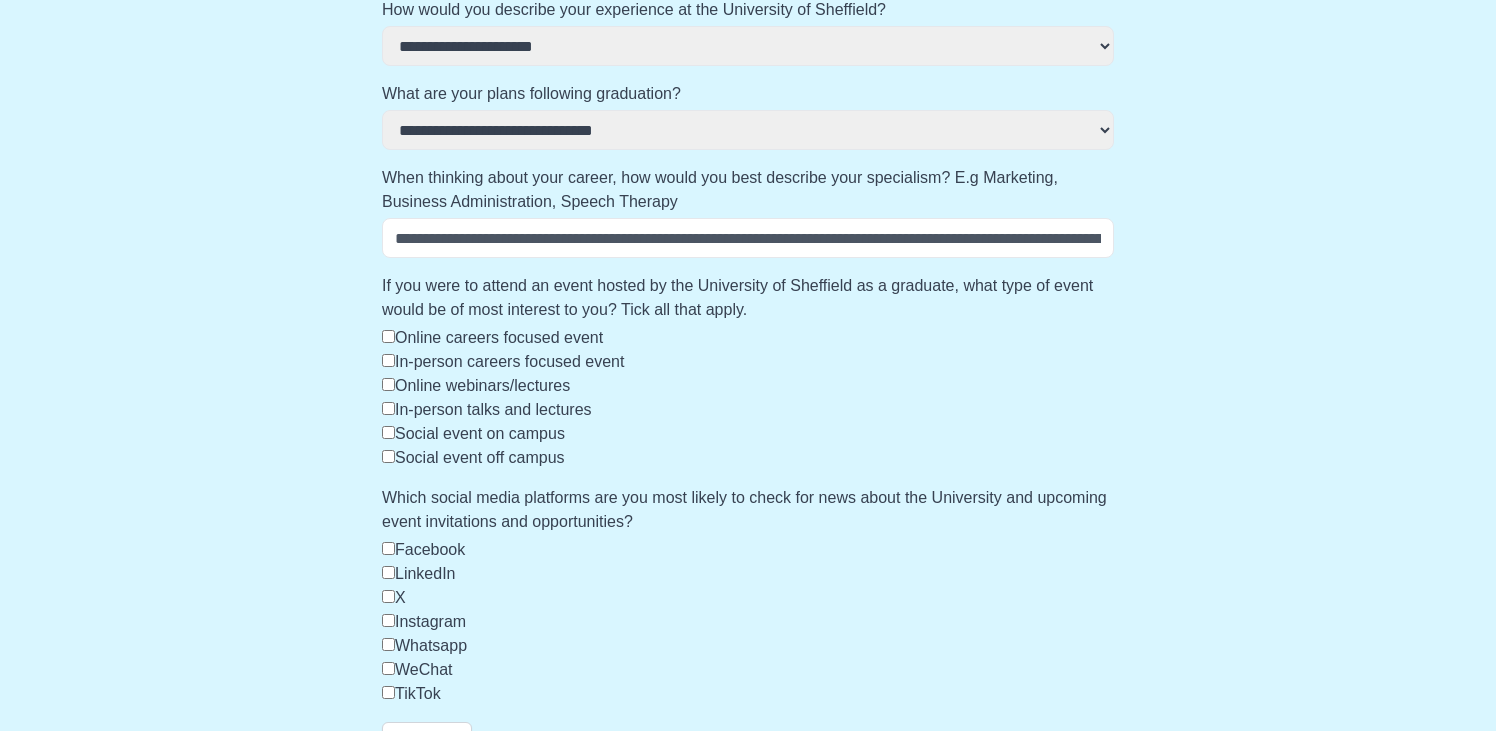 click on "**********" at bounding box center (748, 103) 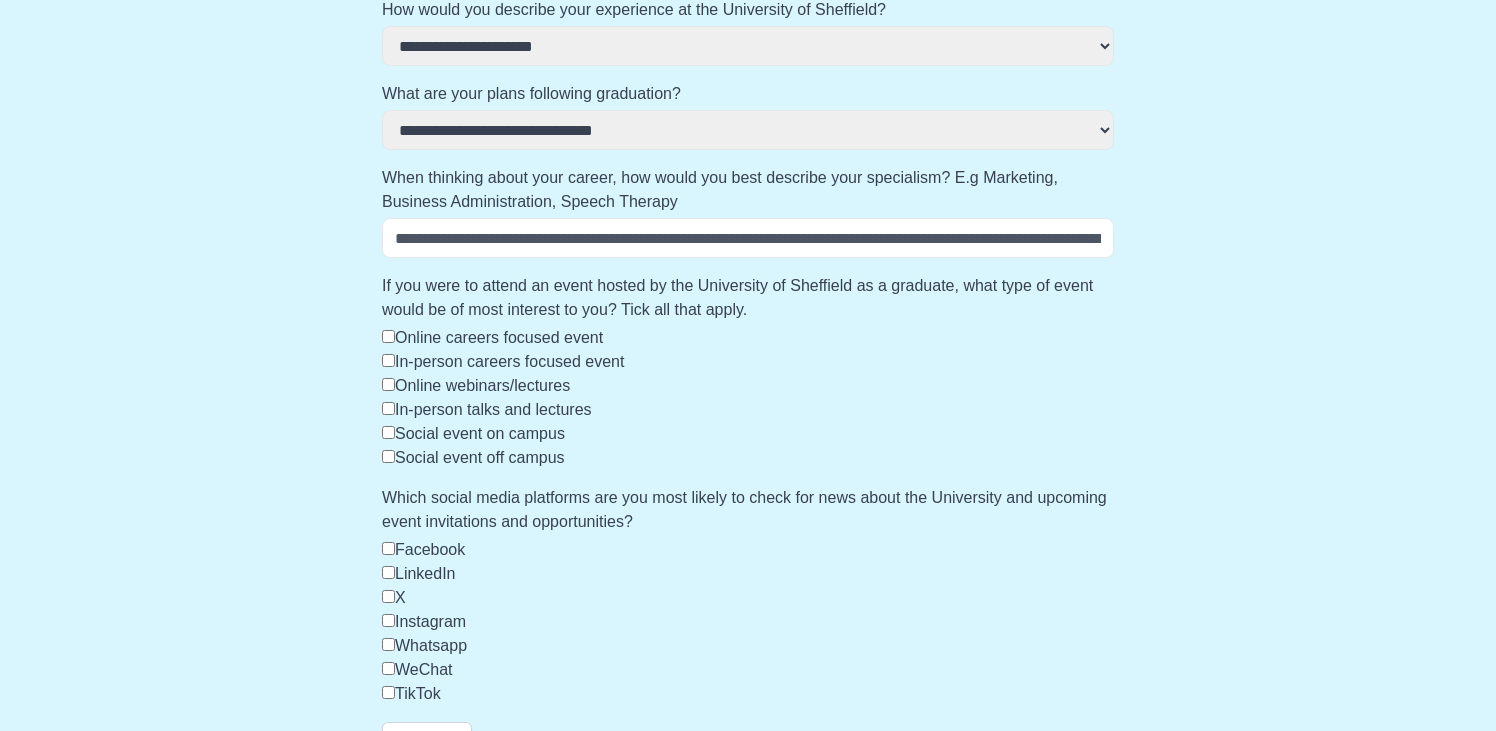 click on "When thinking about your career, how would you best describe your specialism? E.g Marketing, Business Administration, Speech Therapy" at bounding box center [748, 238] 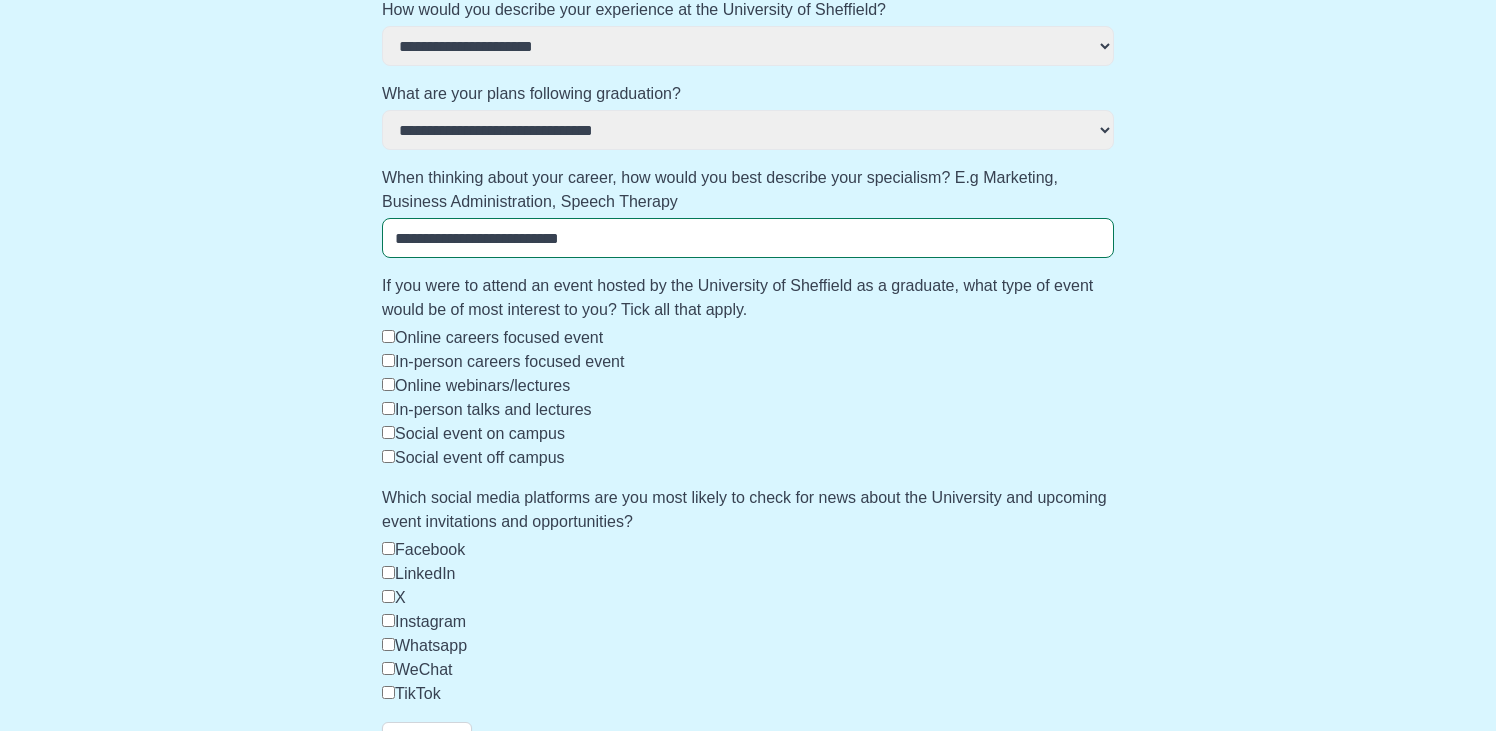 click on "**********" at bounding box center (748, 103) 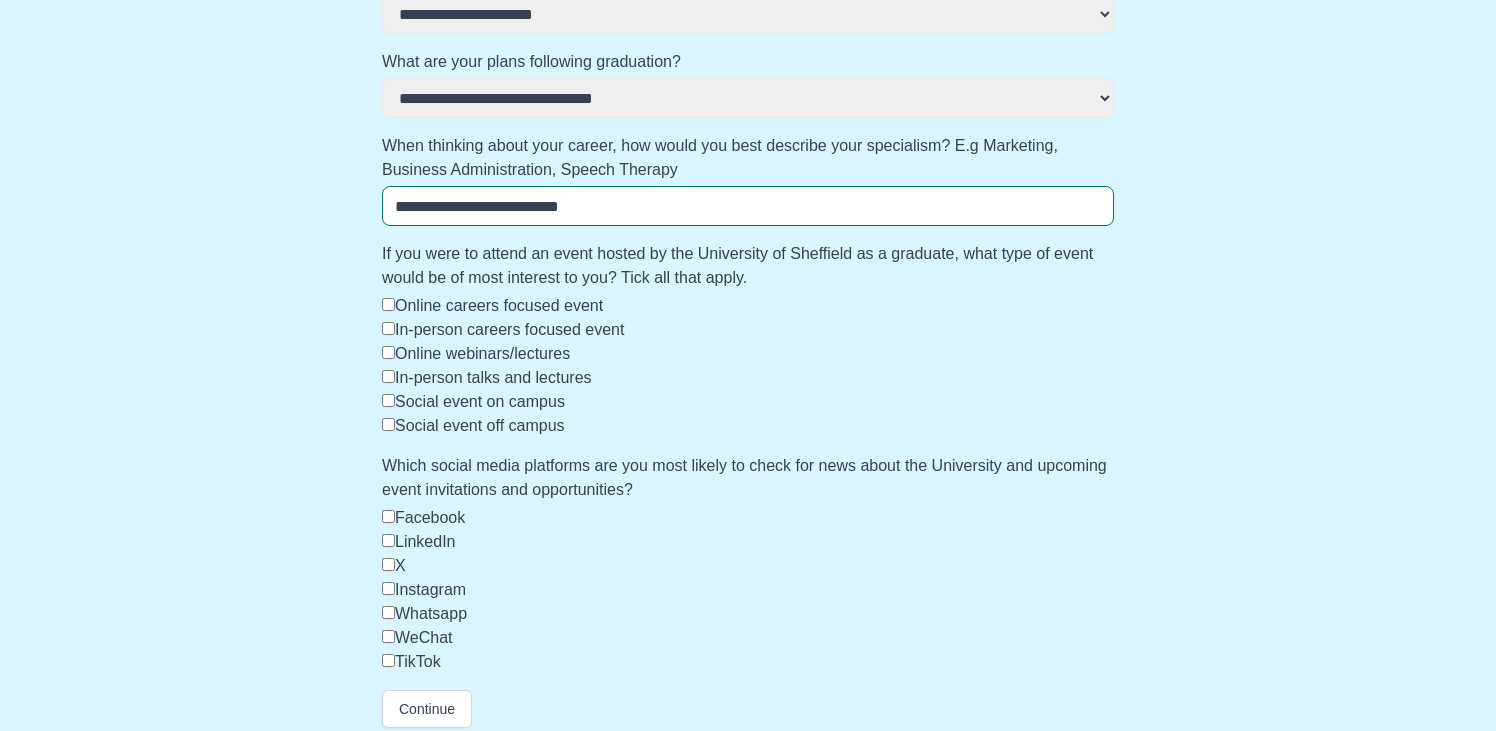 scroll, scrollTop: 774, scrollLeft: 0, axis: vertical 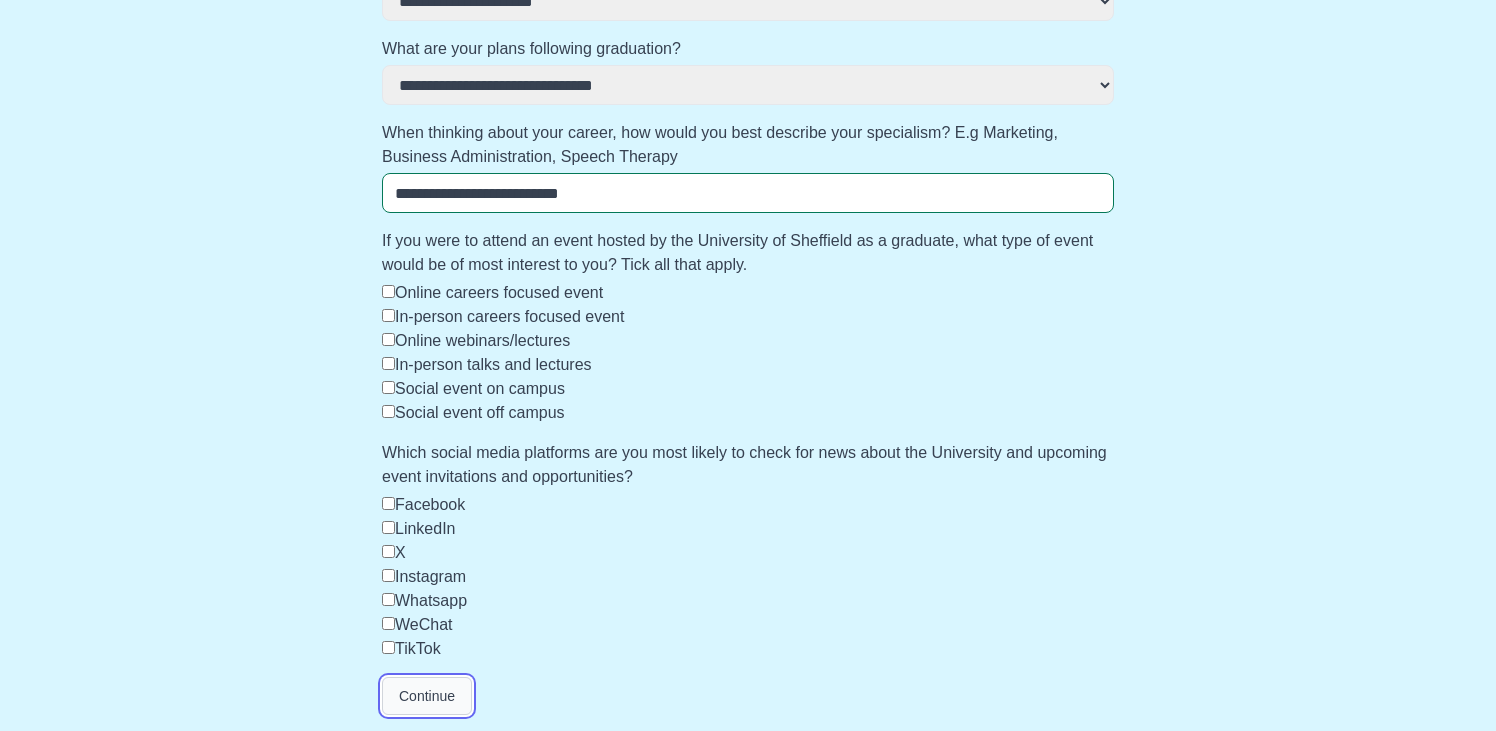 click on "Continue" at bounding box center [427, 696] 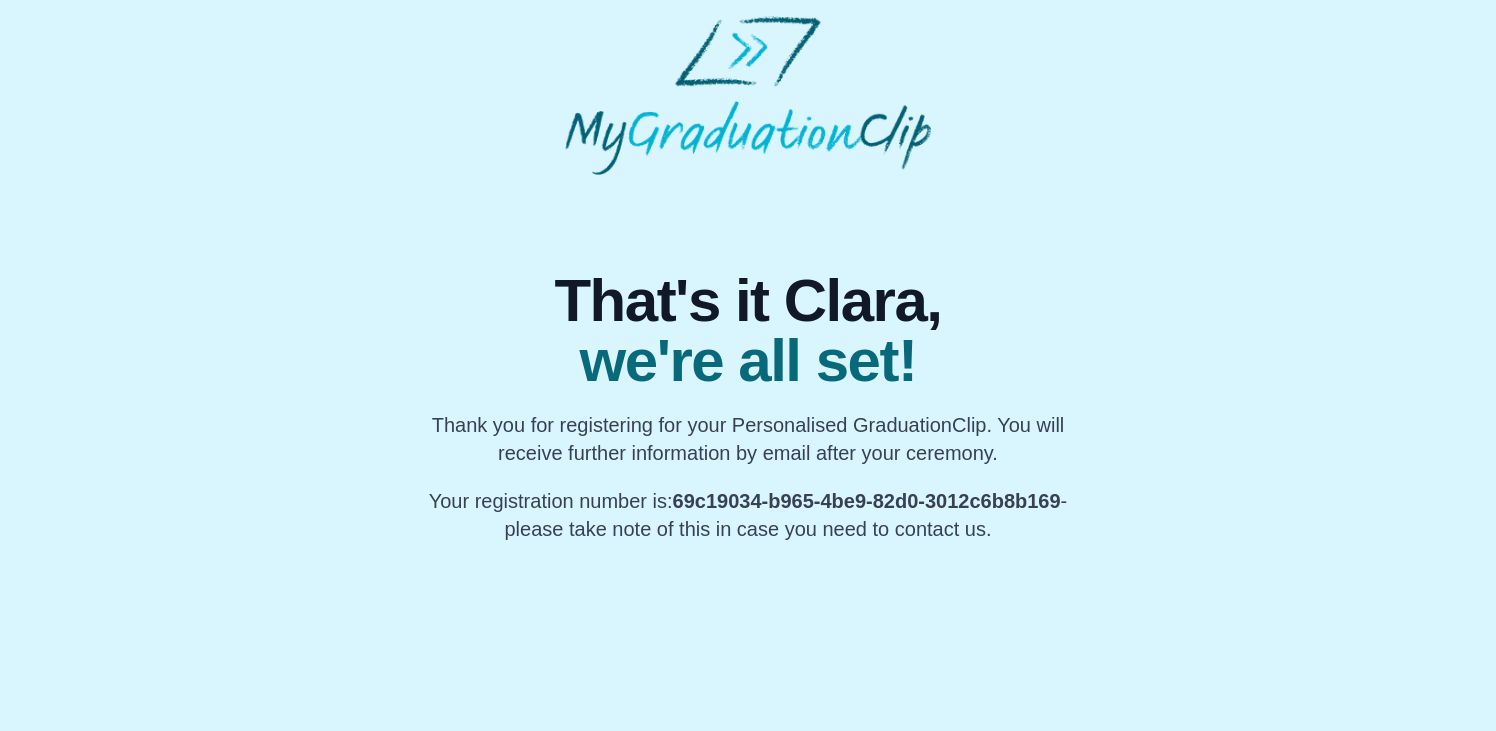scroll, scrollTop: 0, scrollLeft: 0, axis: both 